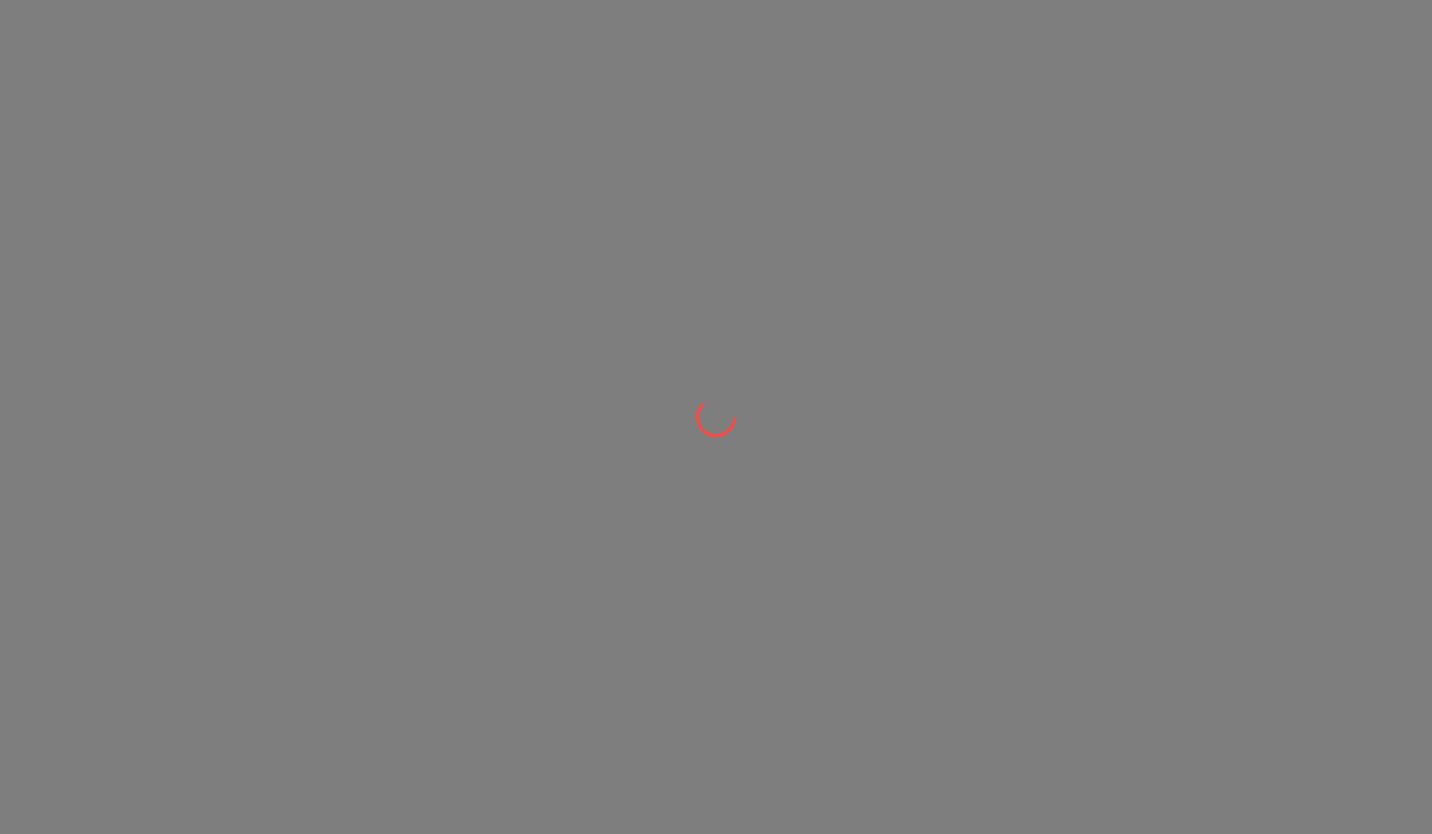 scroll, scrollTop: 0, scrollLeft: 0, axis: both 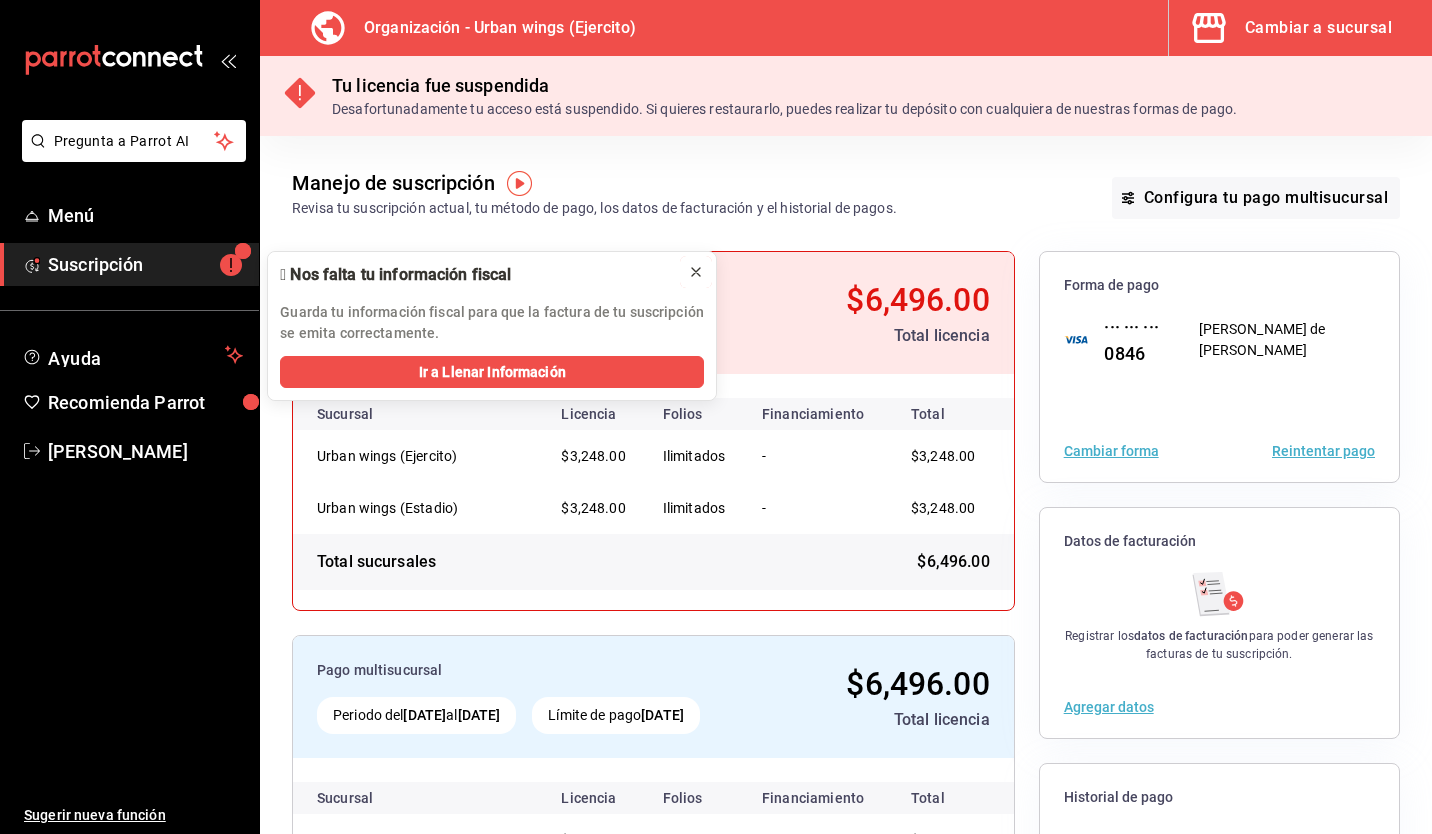 click 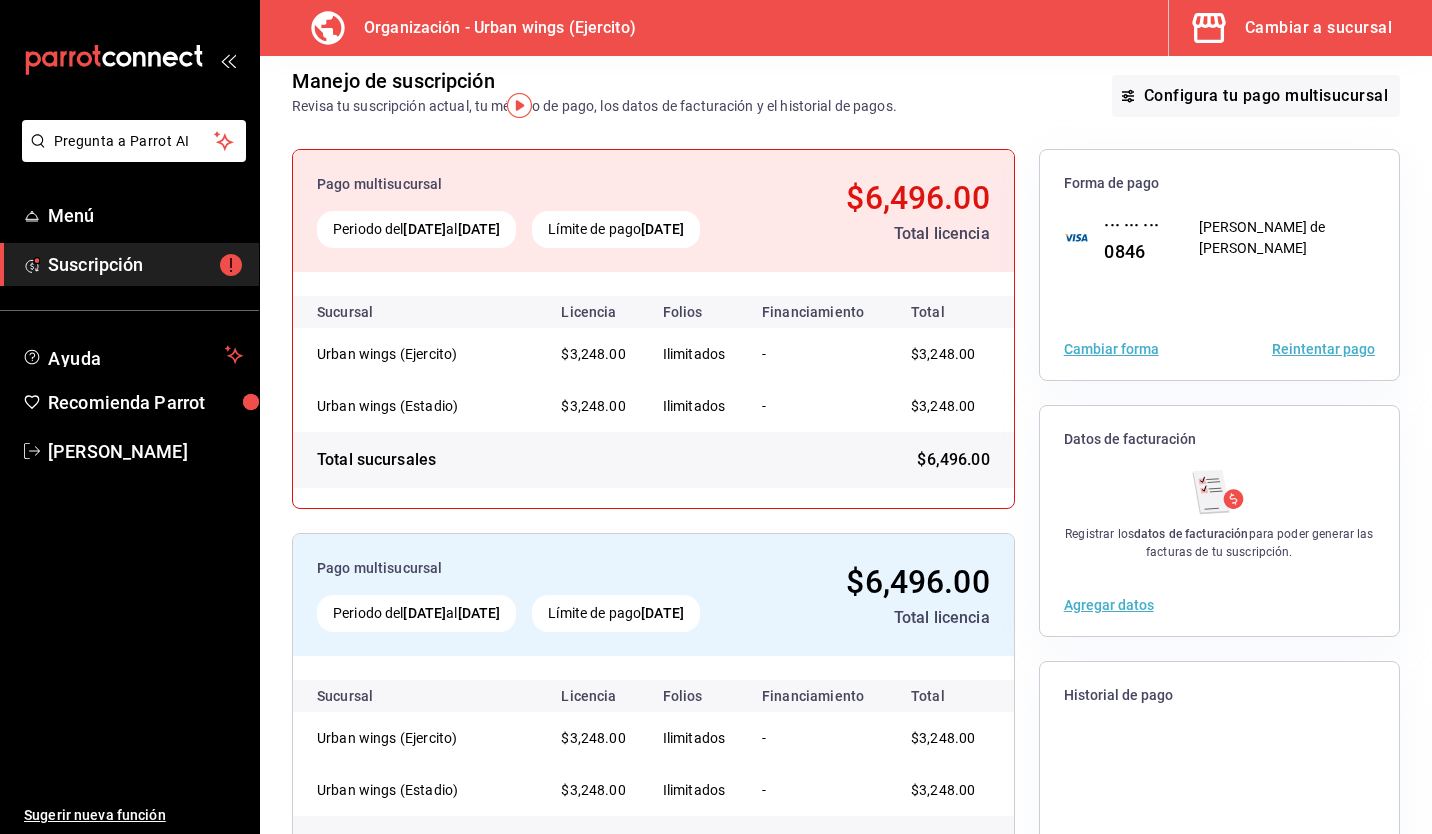 scroll, scrollTop: 78, scrollLeft: 0, axis: vertical 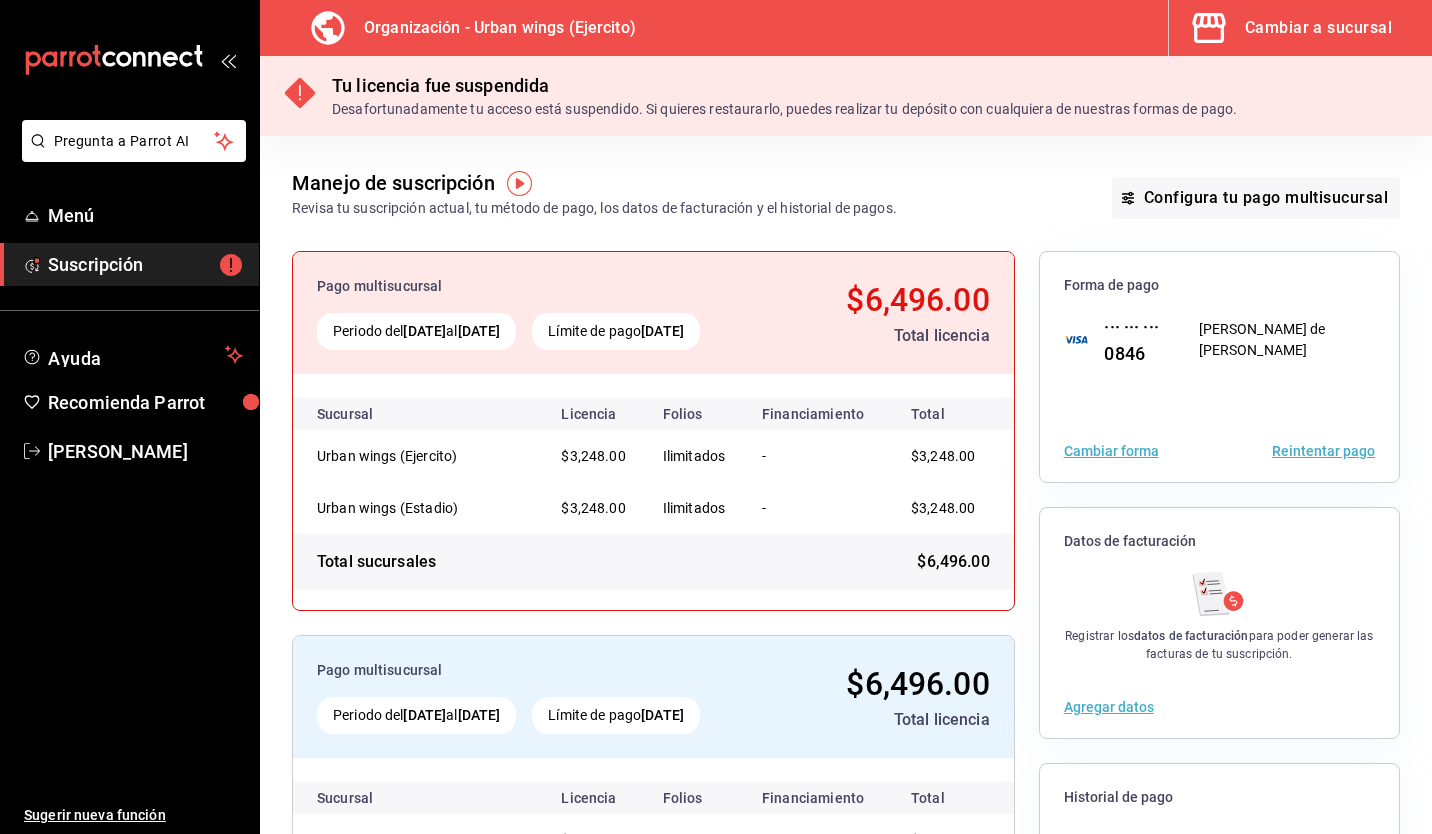 click on "Reintentar pago" at bounding box center [1323, 451] 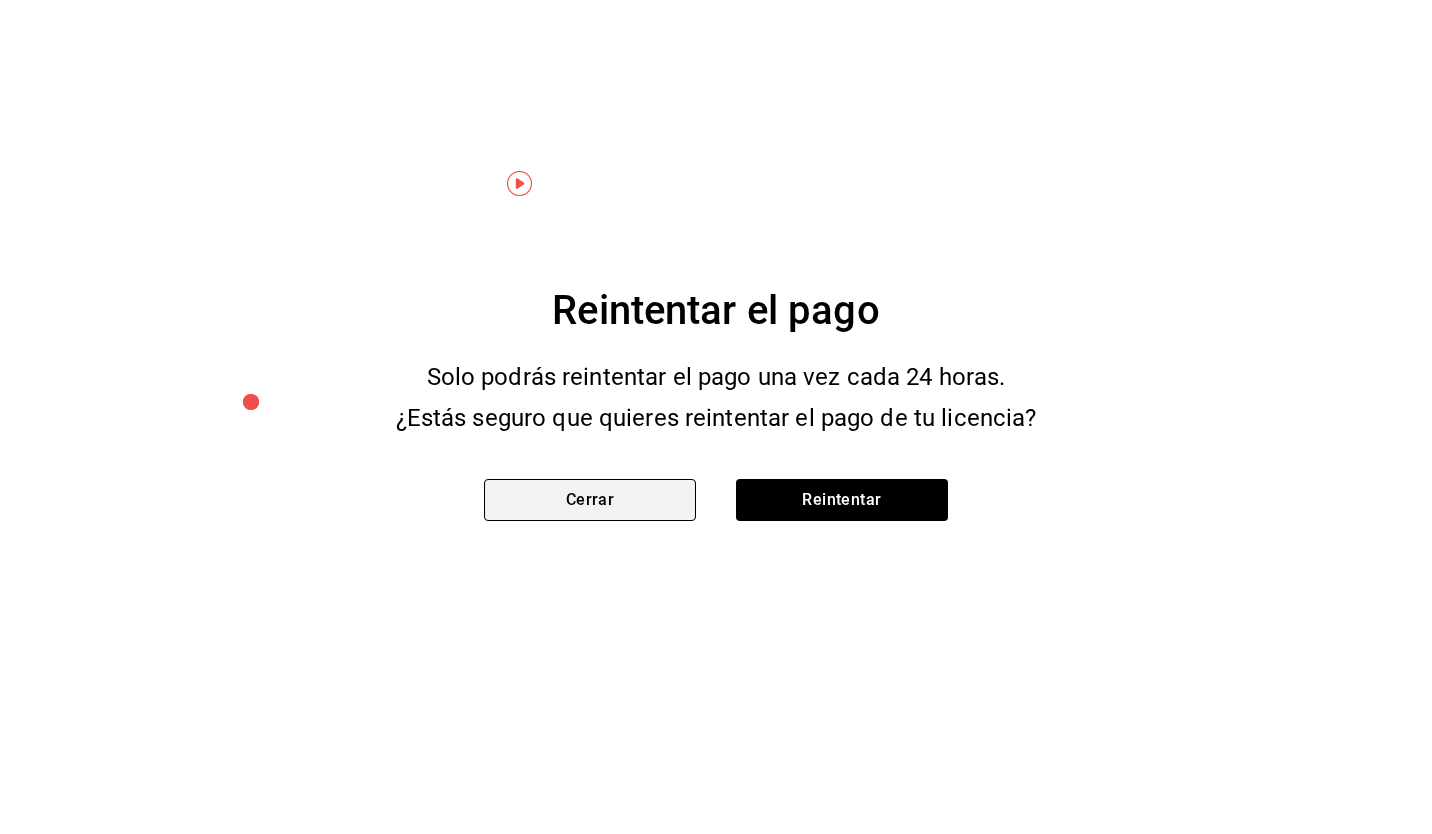 click on "Cerrar" at bounding box center [590, 500] 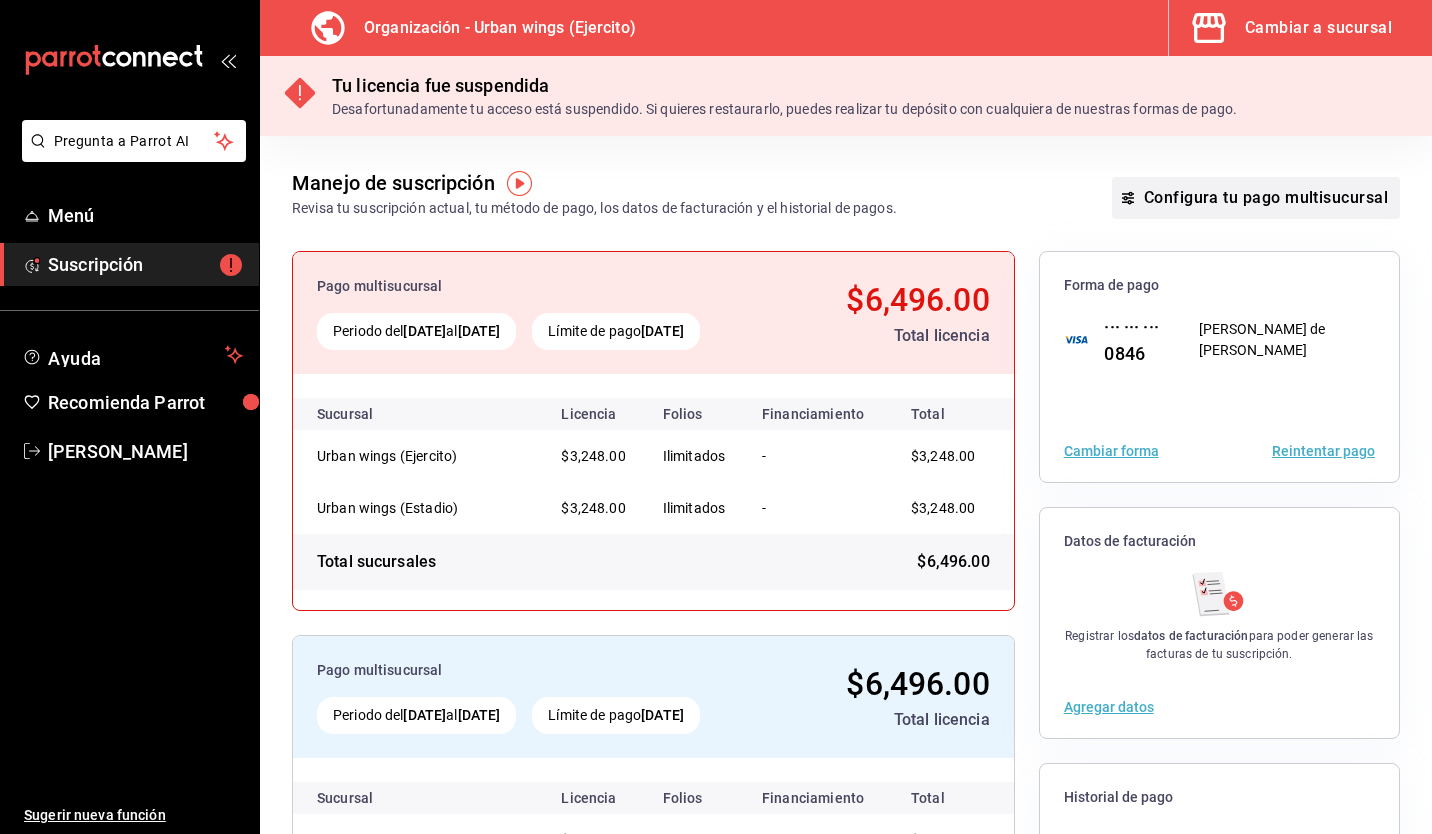 click on "Configura tu pago multisucursal" at bounding box center (1256, 198) 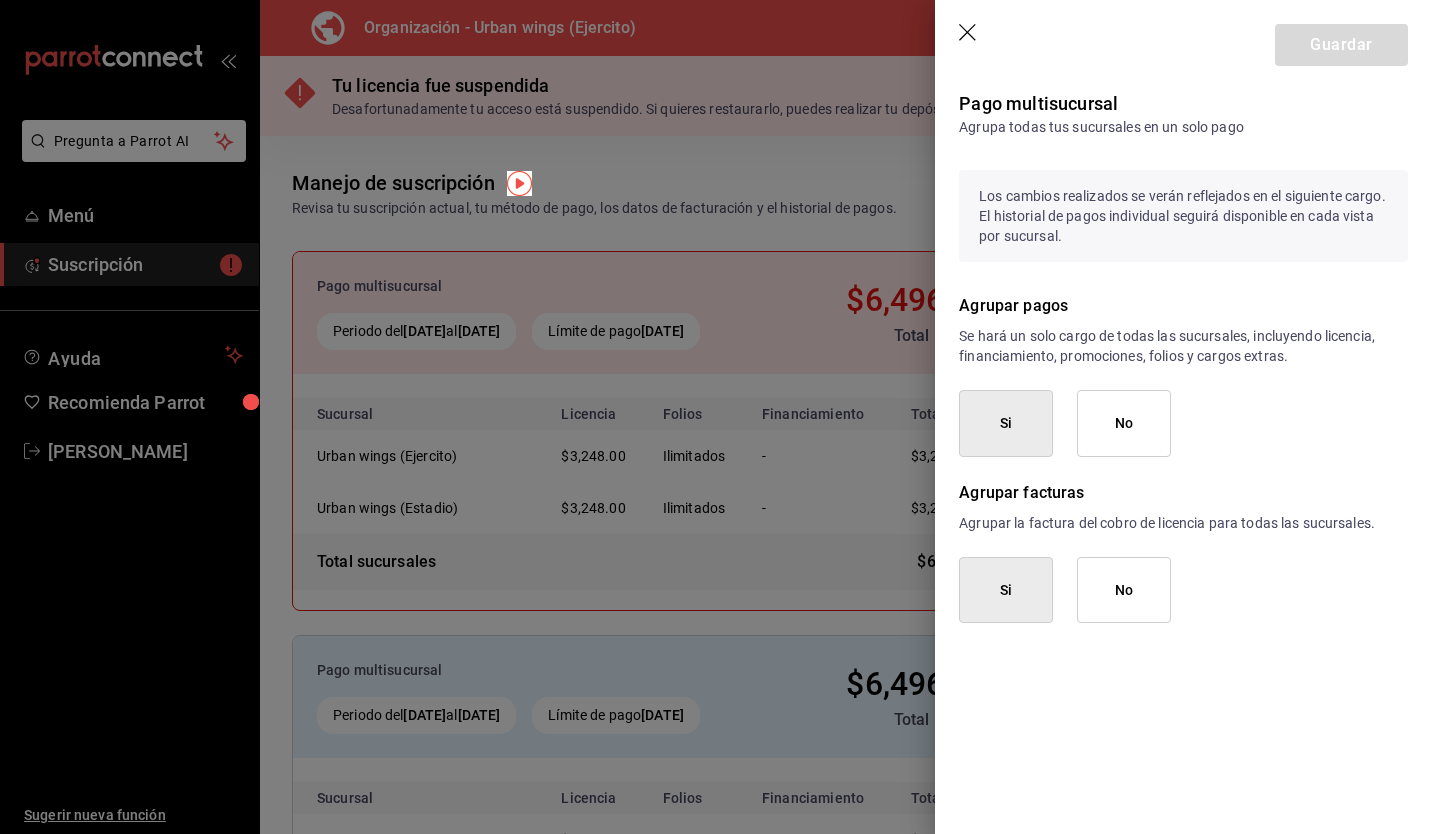 click 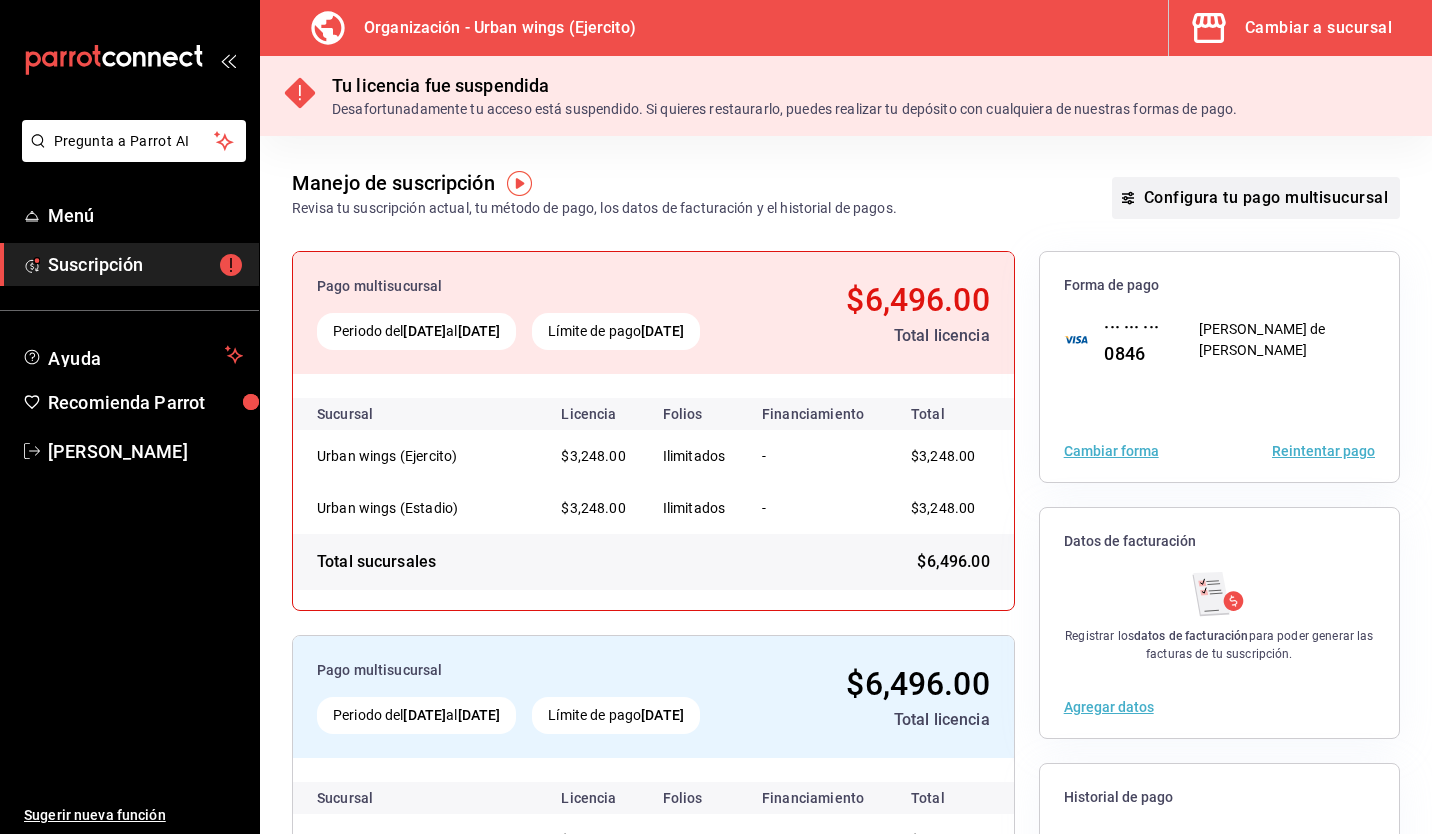 click on "Configura tu pago multisucursal" at bounding box center (1256, 198) 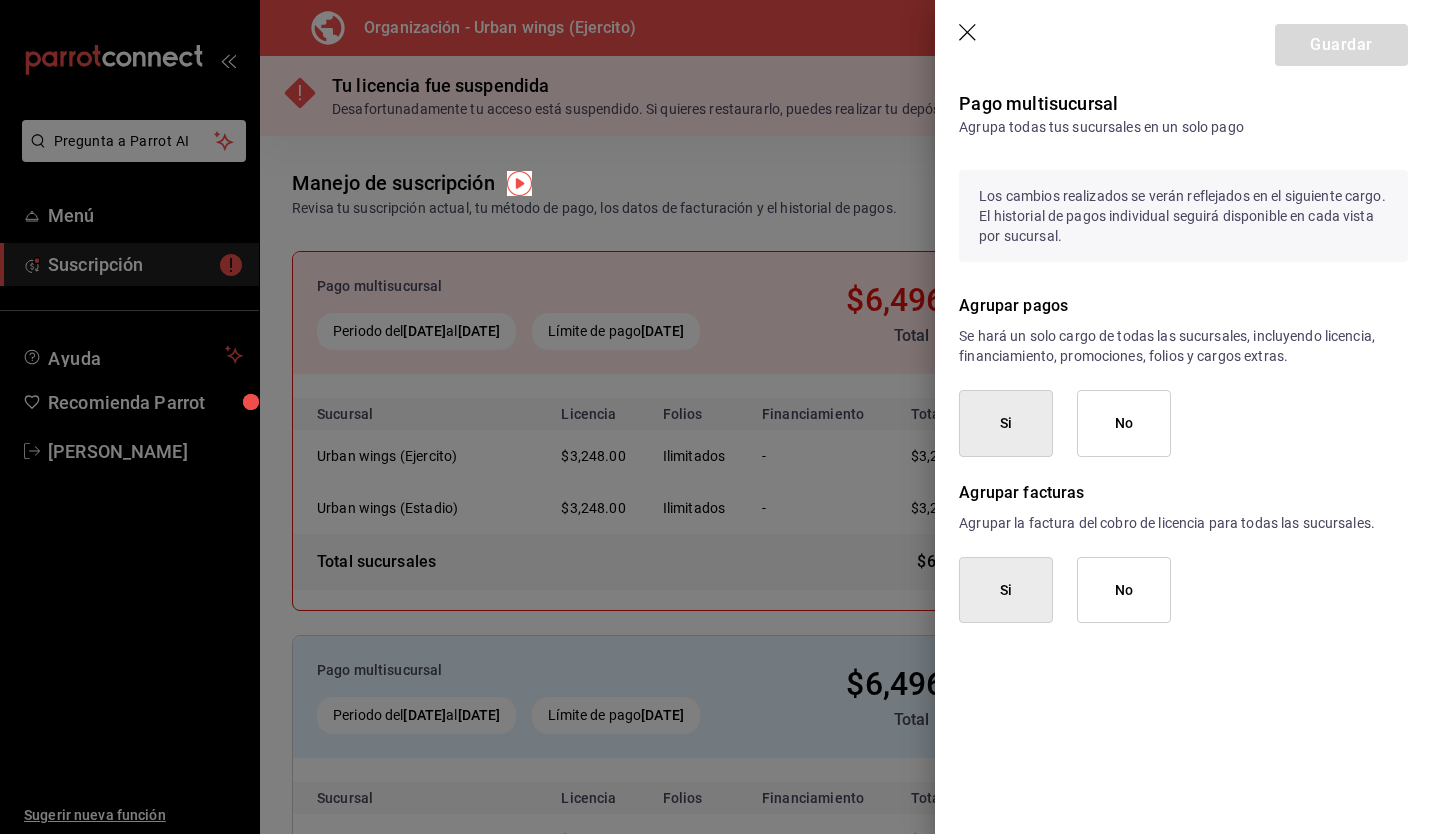 click on "No" at bounding box center [1124, 423] 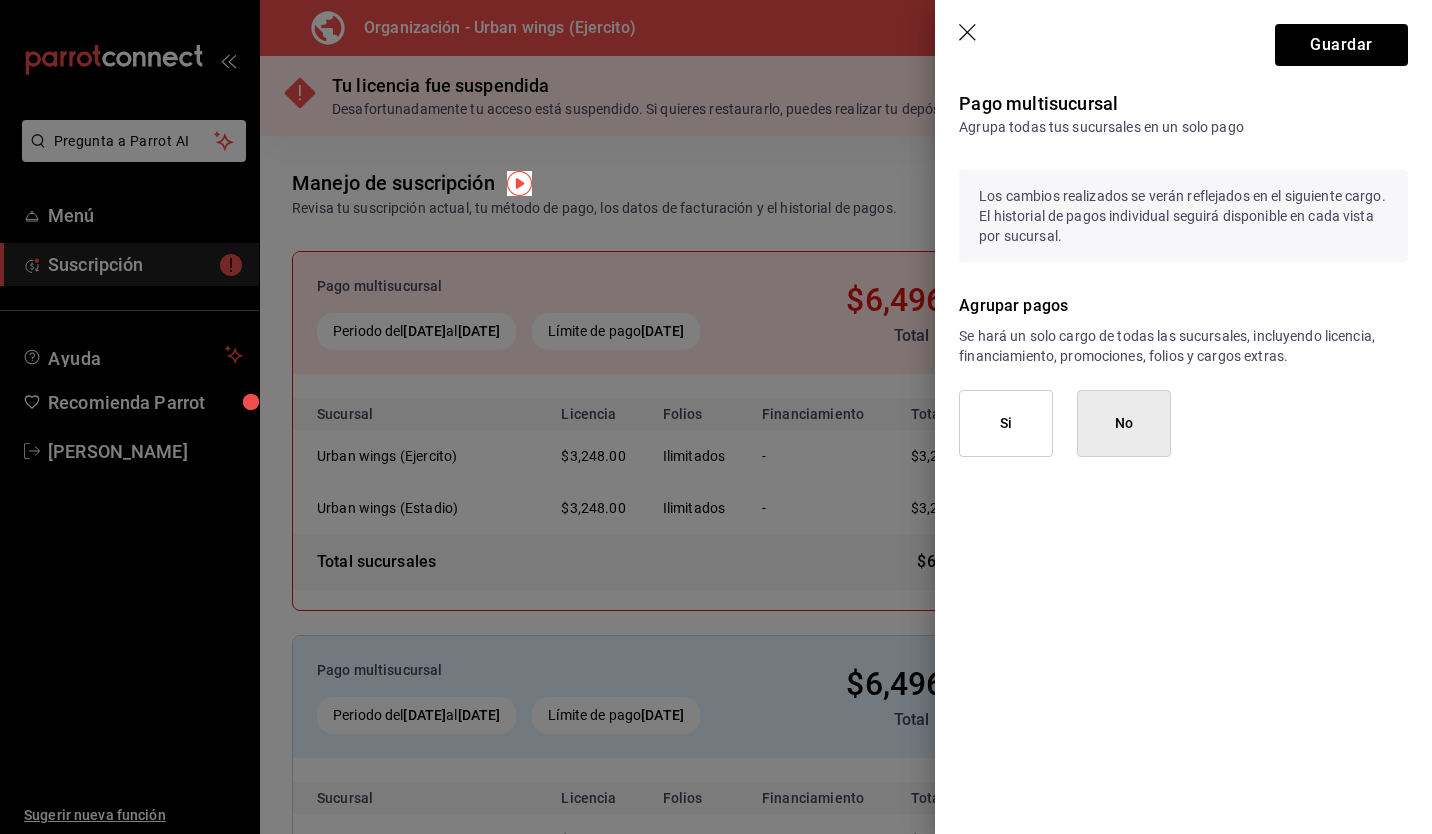 drag, startPoint x: 1350, startPoint y: 40, endPoint x: 1308, endPoint y: 6, distance: 54.037025 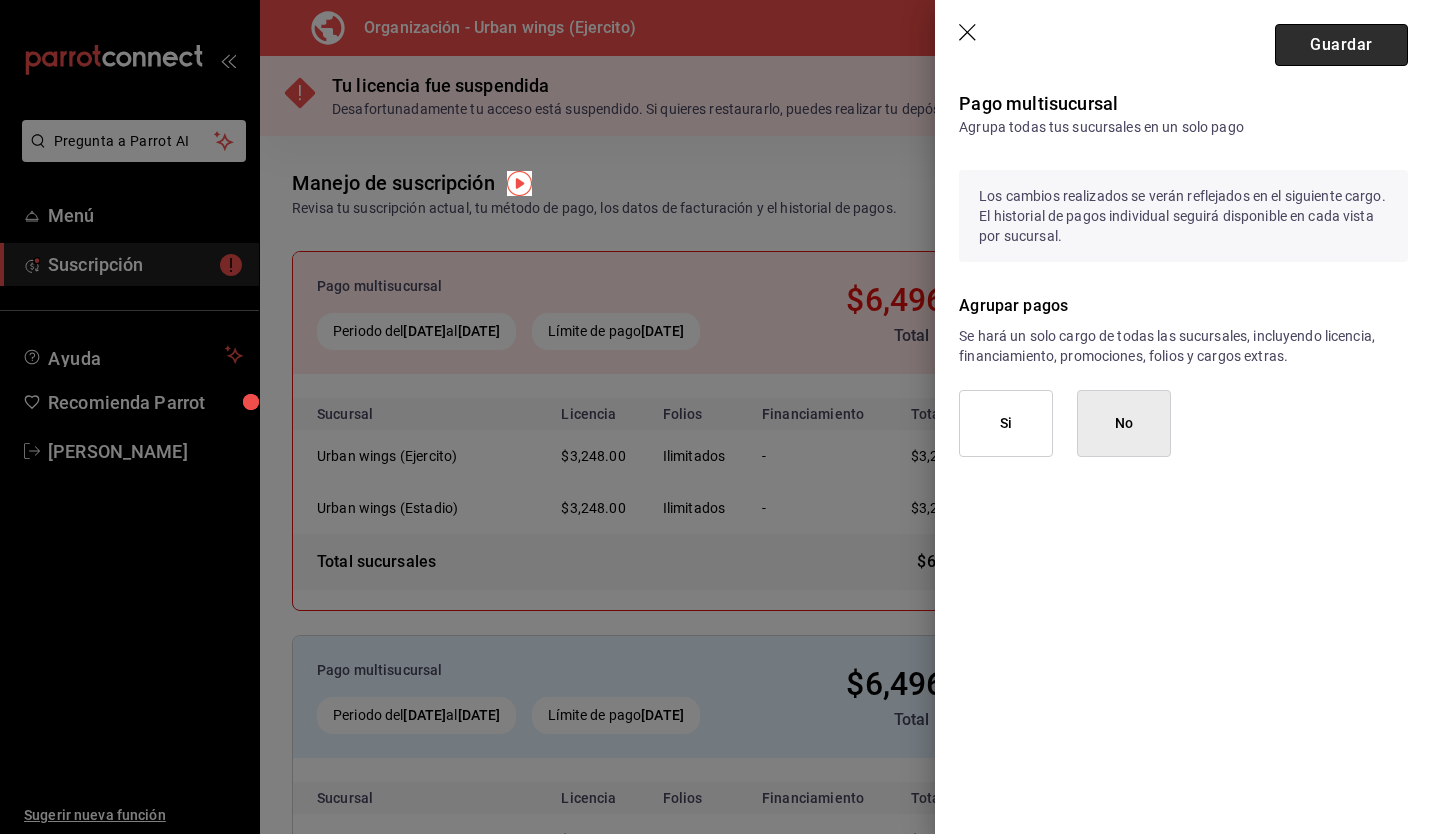 click on "Guardar" at bounding box center [1341, 45] 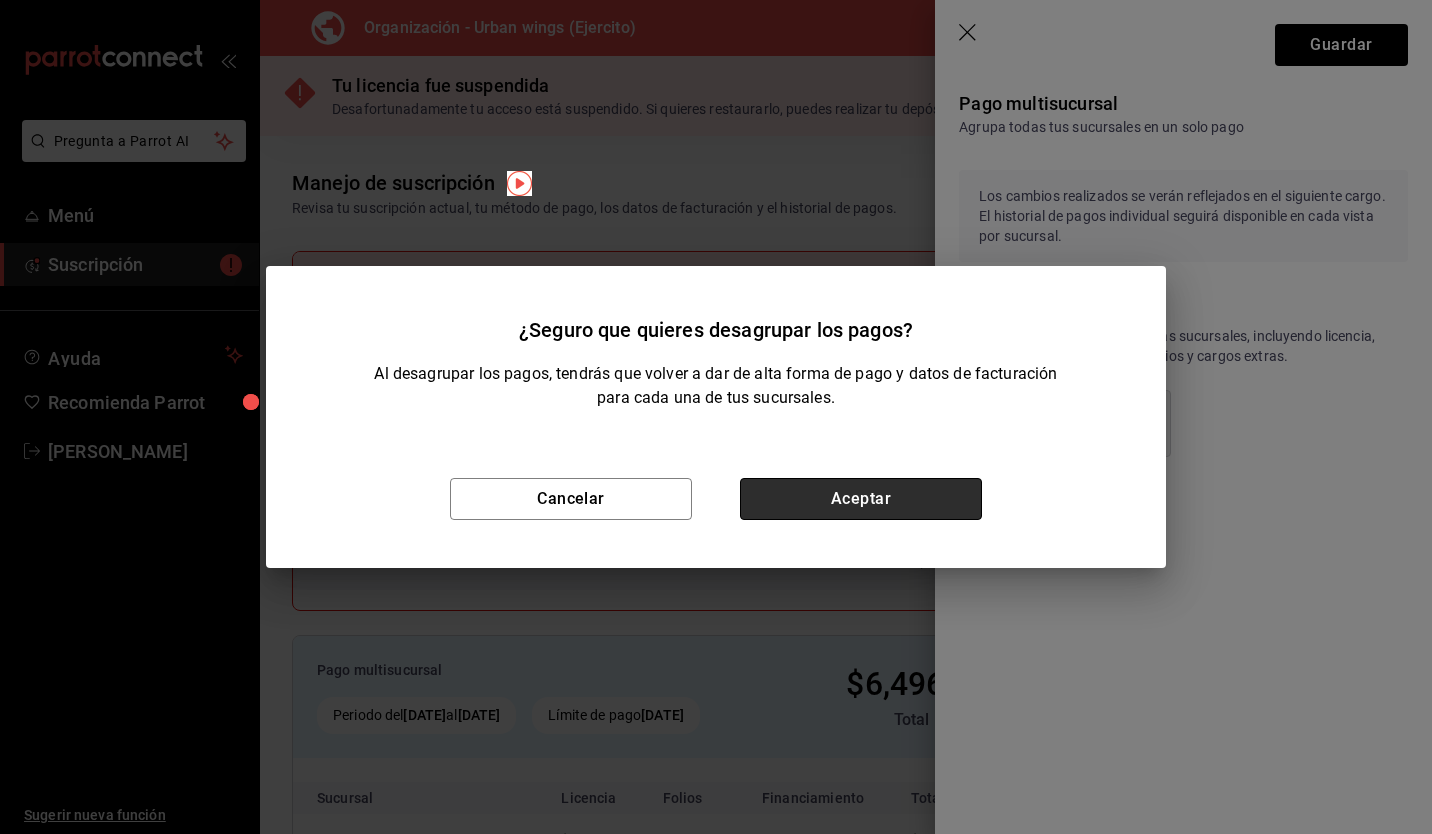click on "Aceptar" at bounding box center [861, 499] 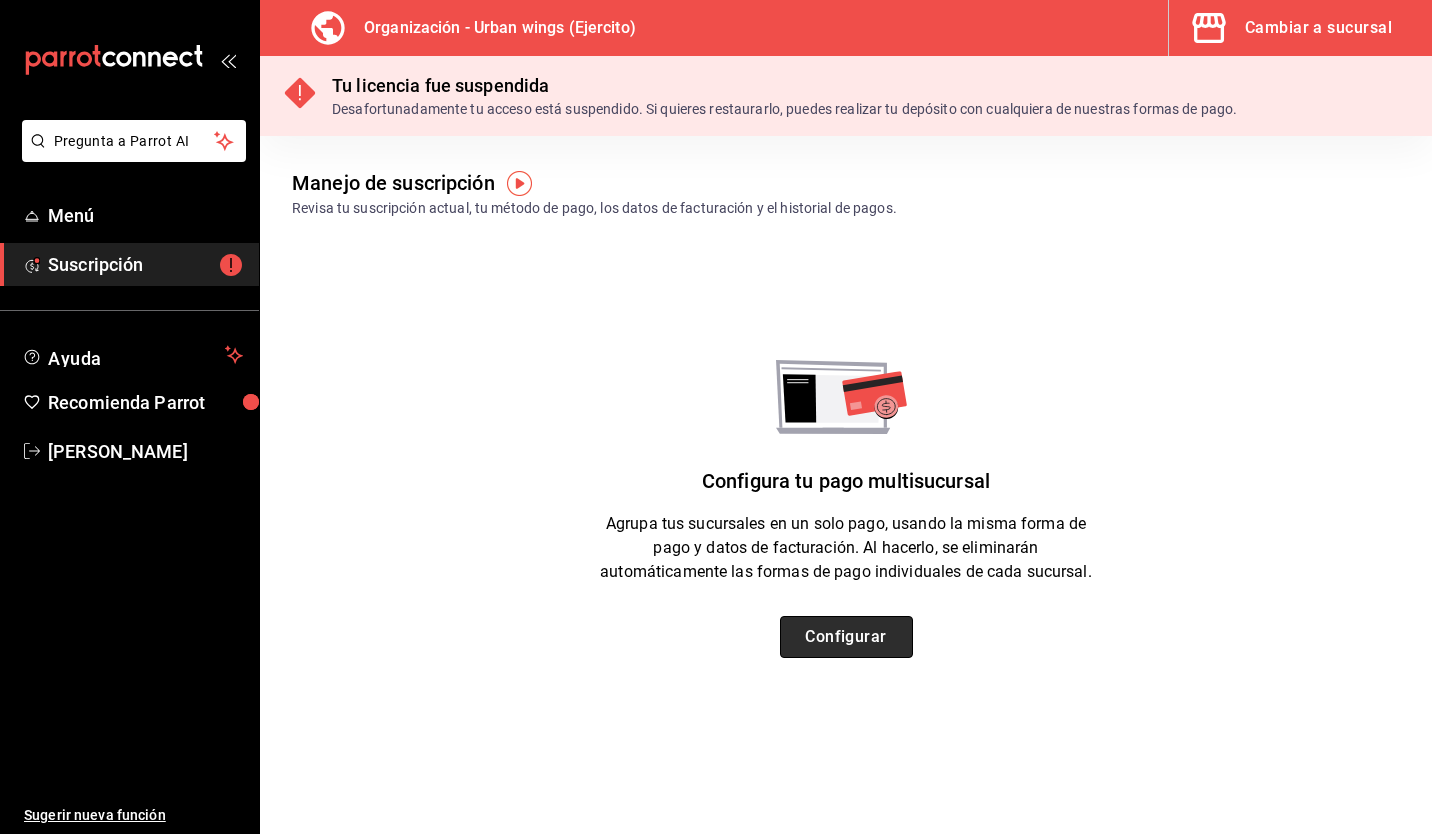 click on "Configurar" at bounding box center (846, 637) 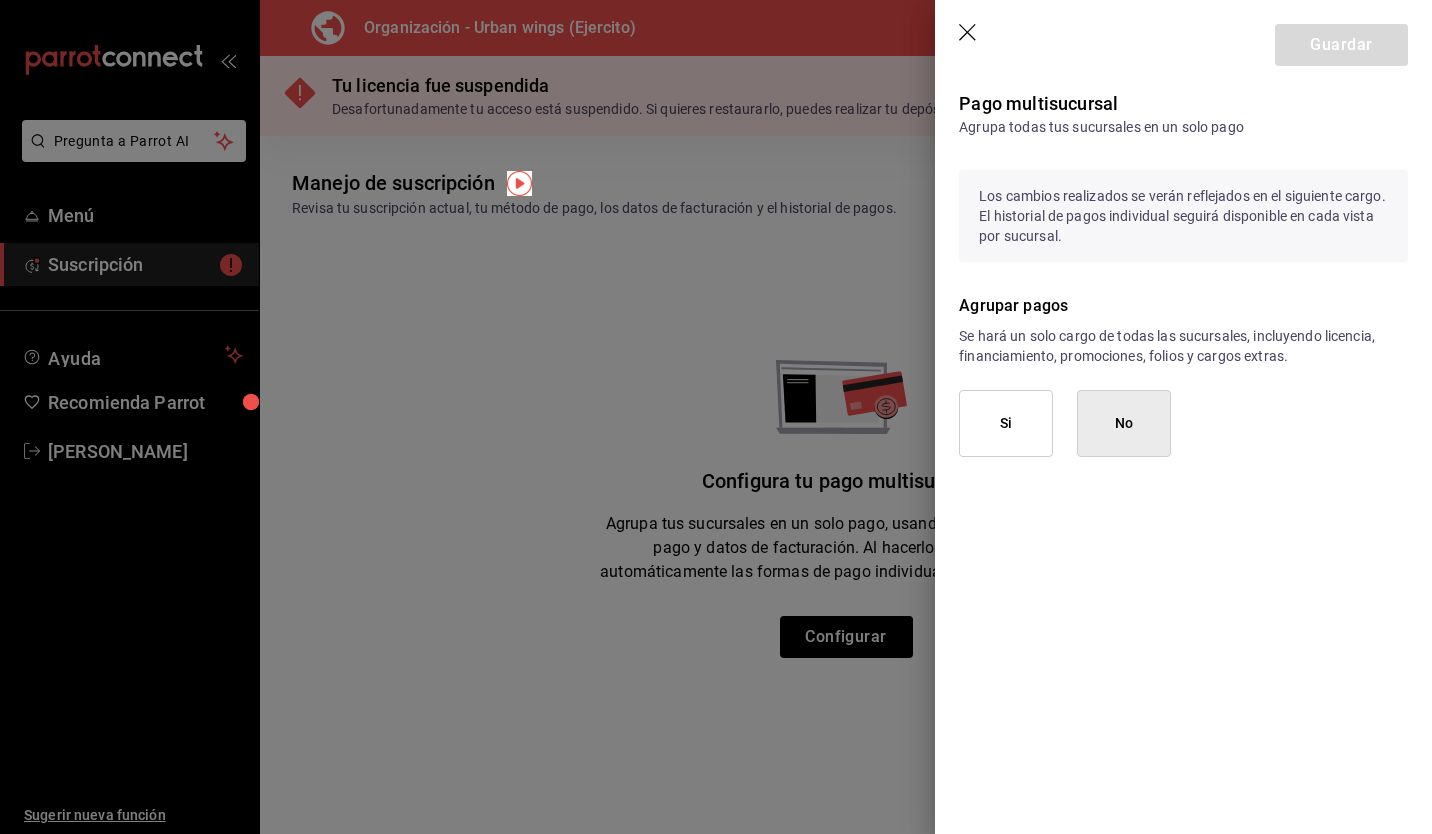 click on "Si" at bounding box center [1006, 423] 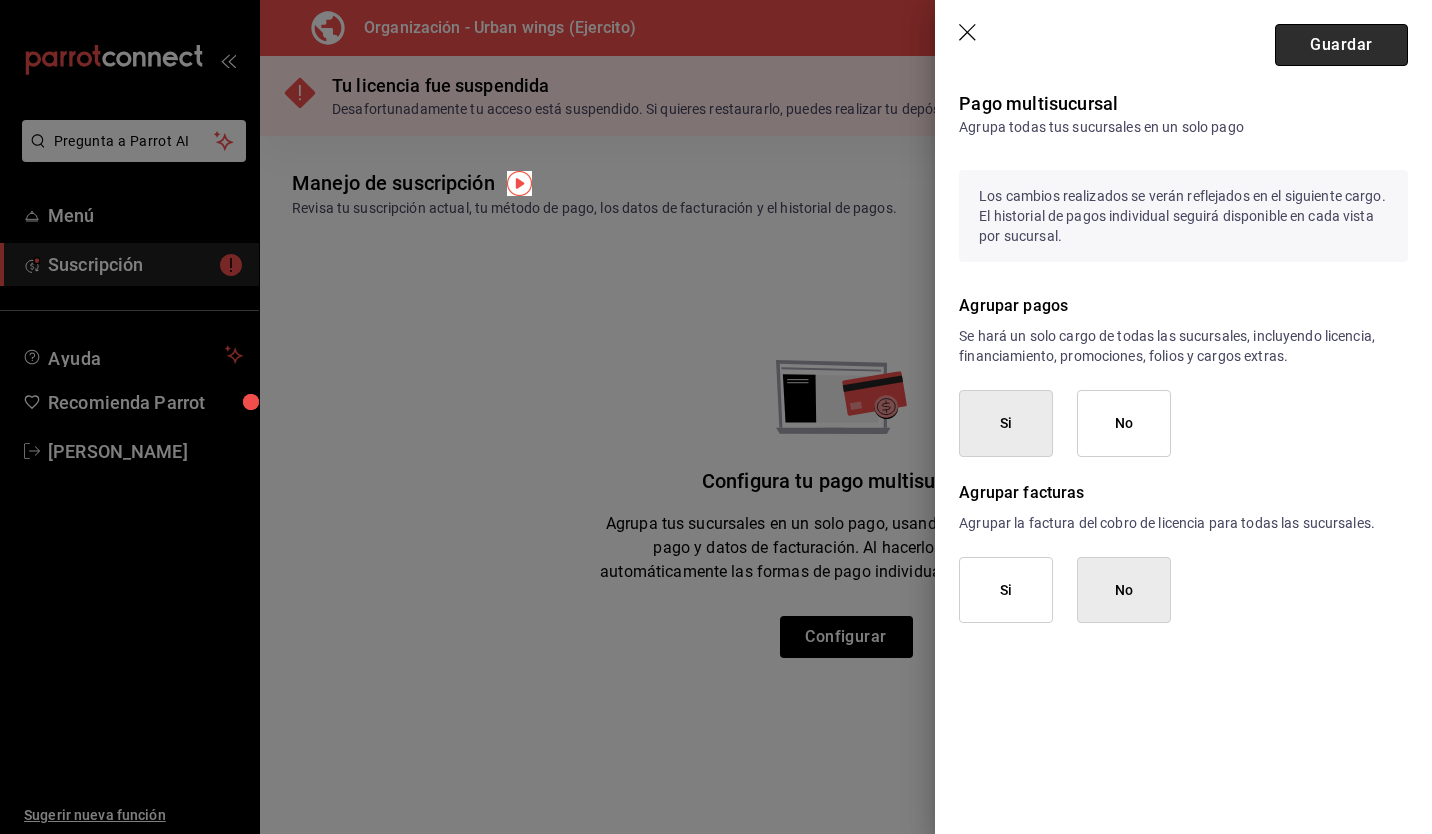 click on "Guardar" at bounding box center (1341, 45) 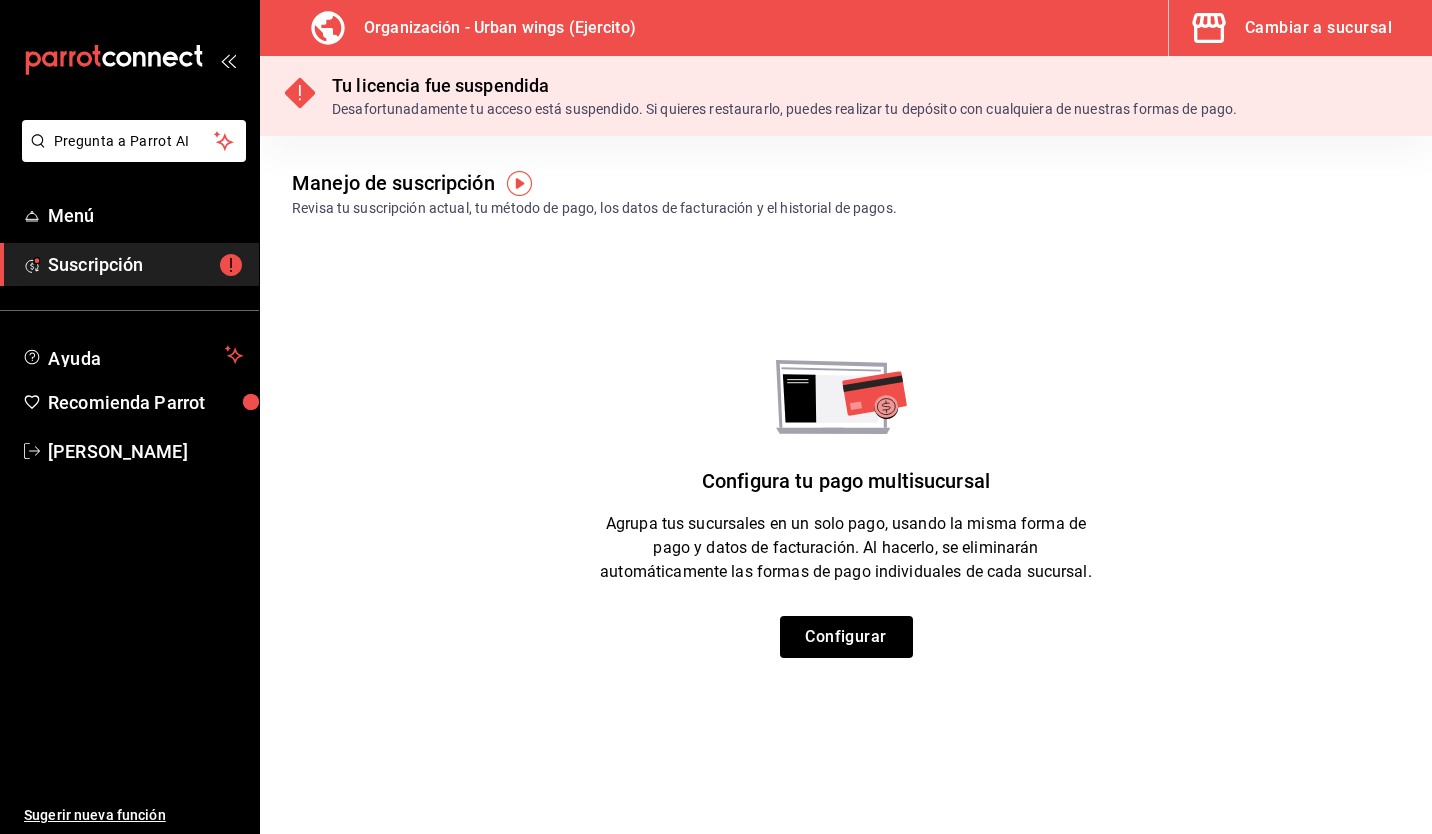 click on "Cambiar a sucursal" at bounding box center [1318, 28] 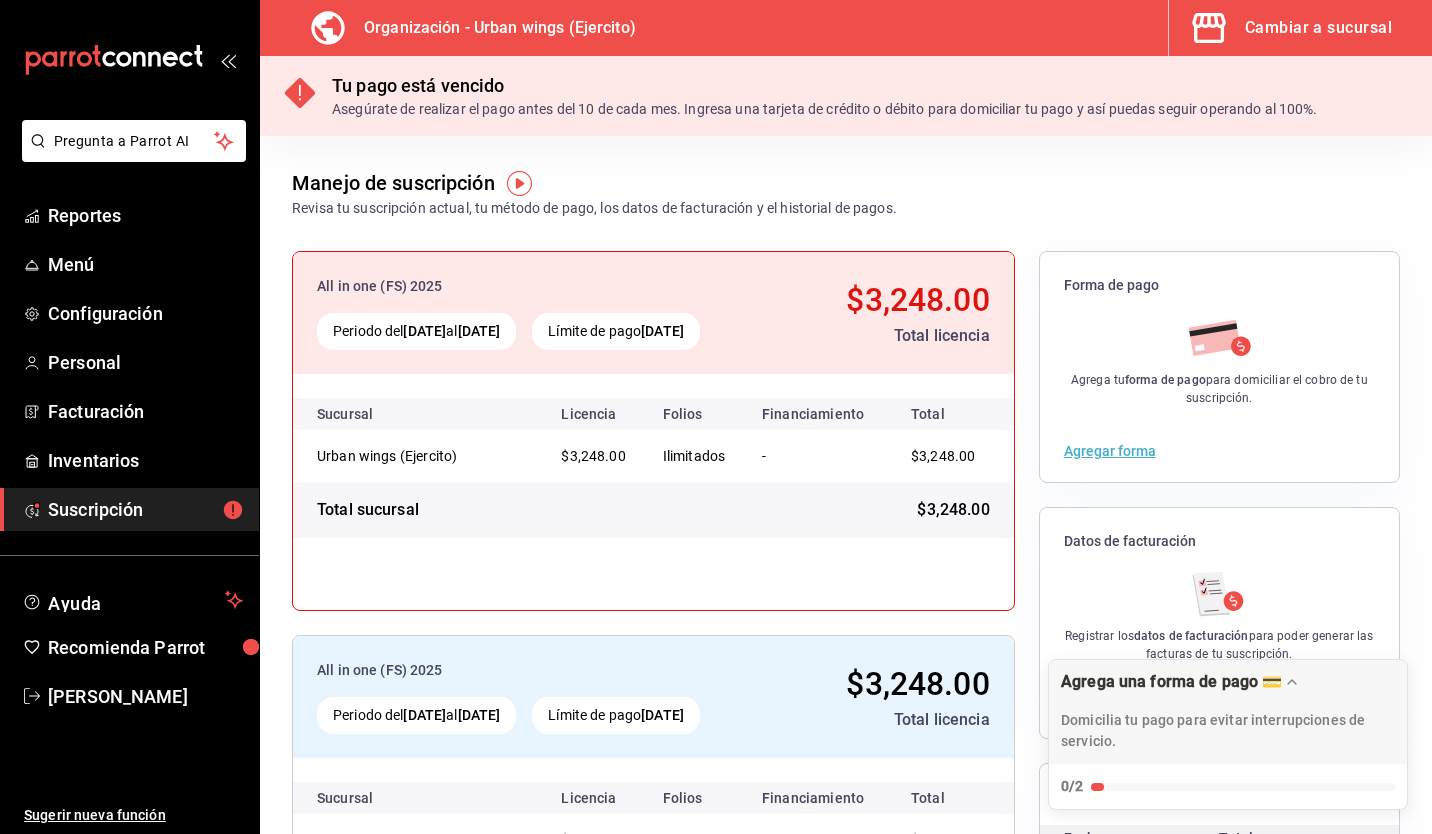 click on "Agregar forma" at bounding box center (1110, 451) 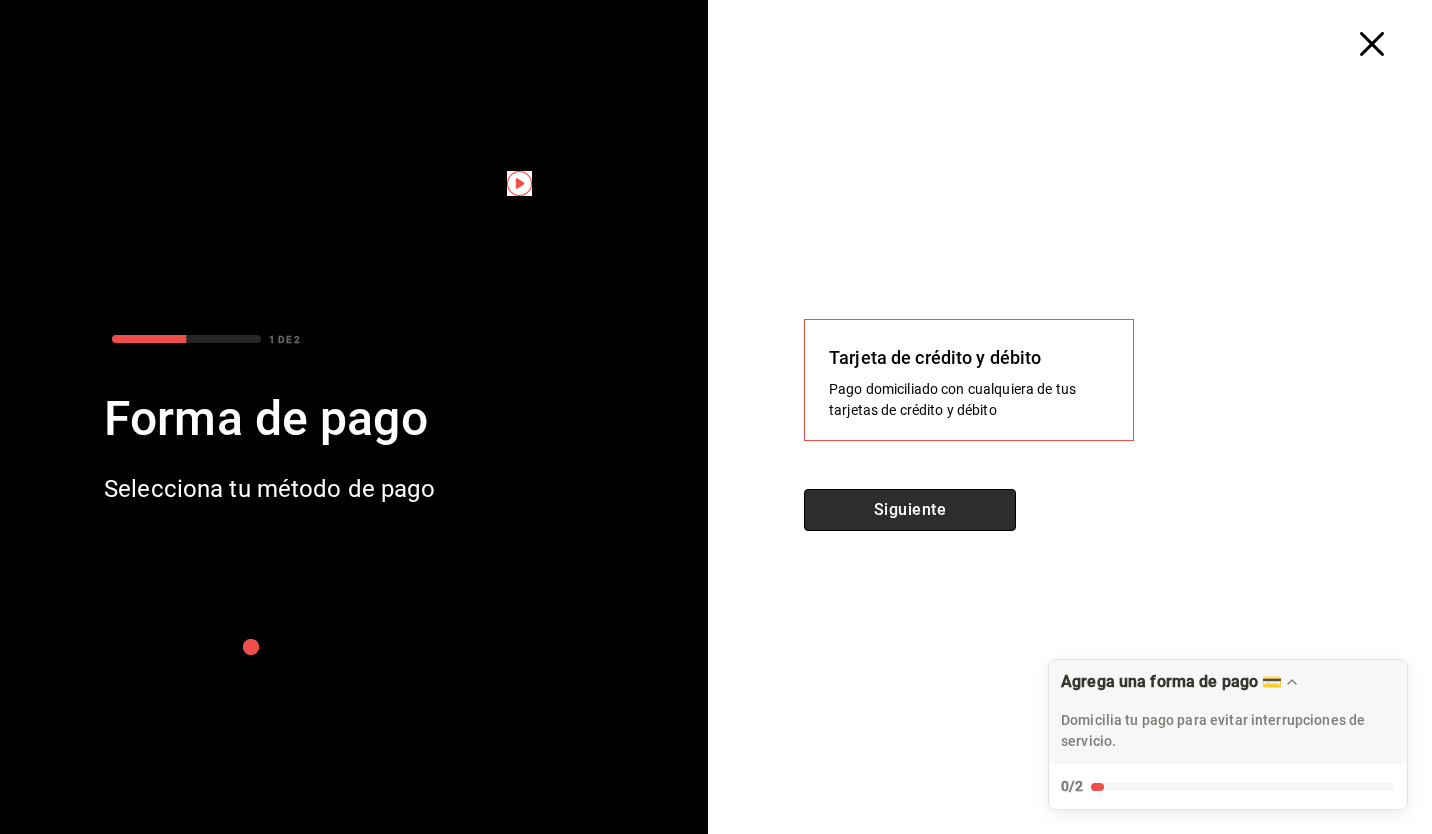 click on "Siguiente" at bounding box center [910, 510] 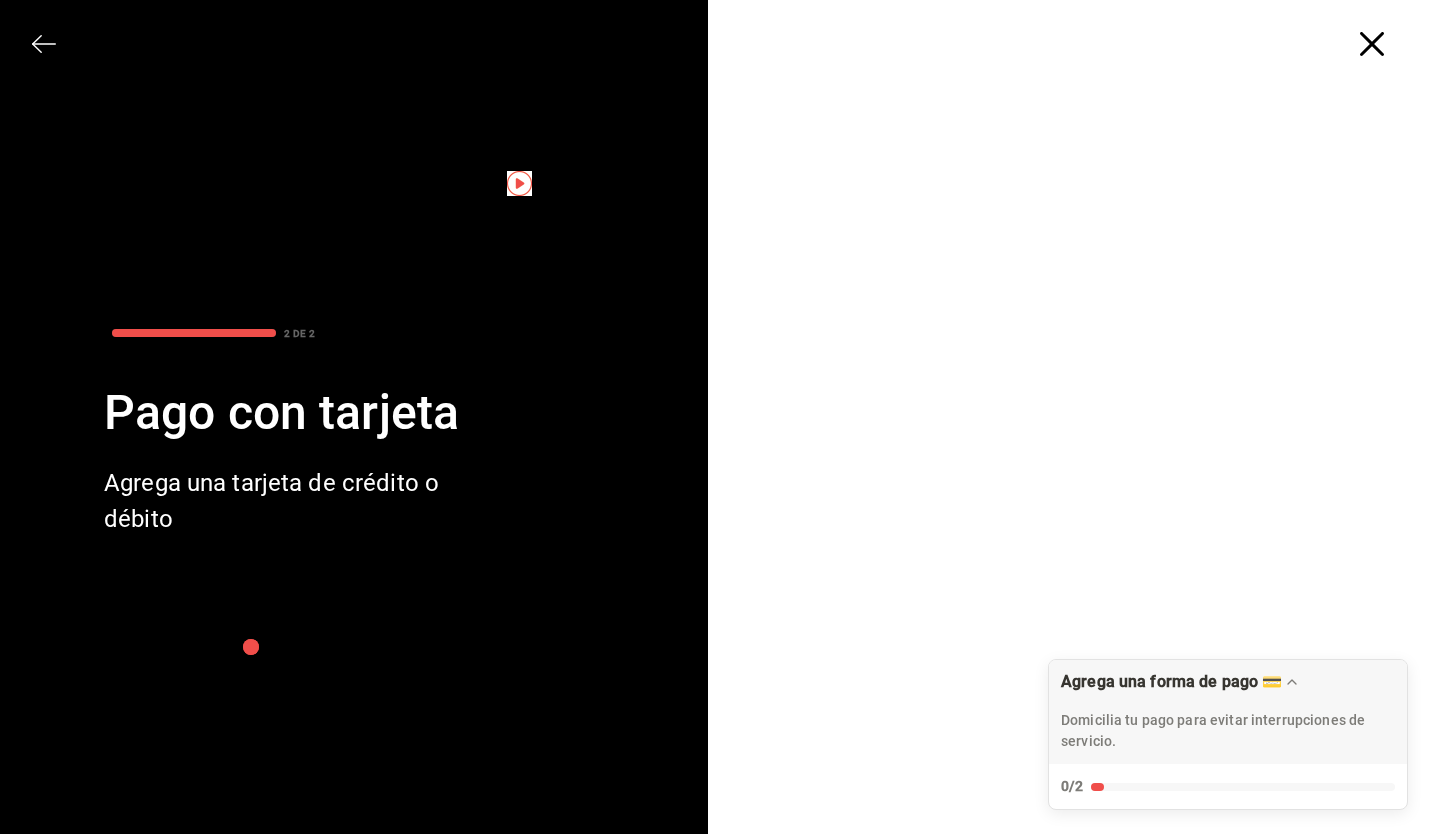 click 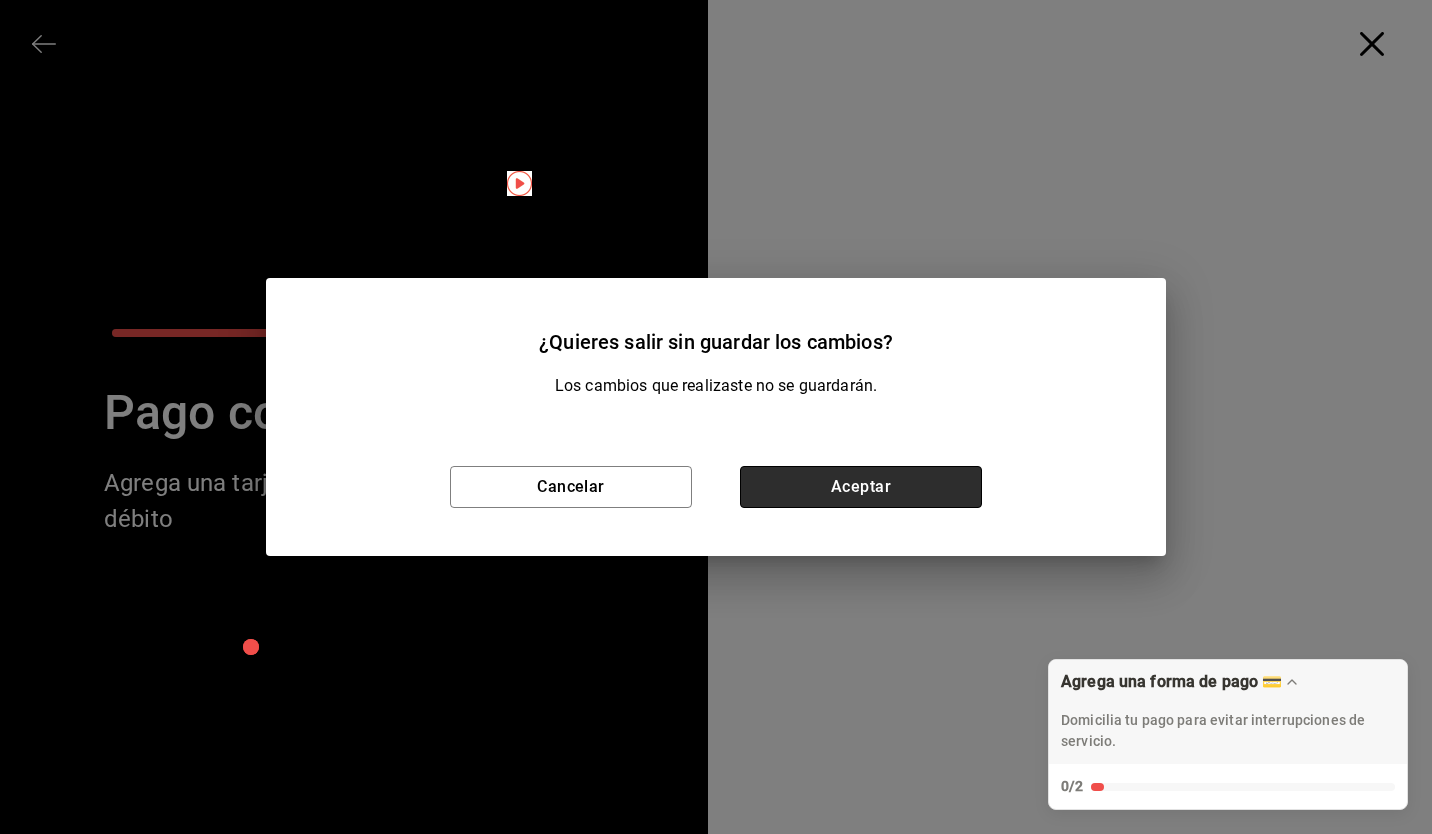 click on "Aceptar" at bounding box center [861, 487] 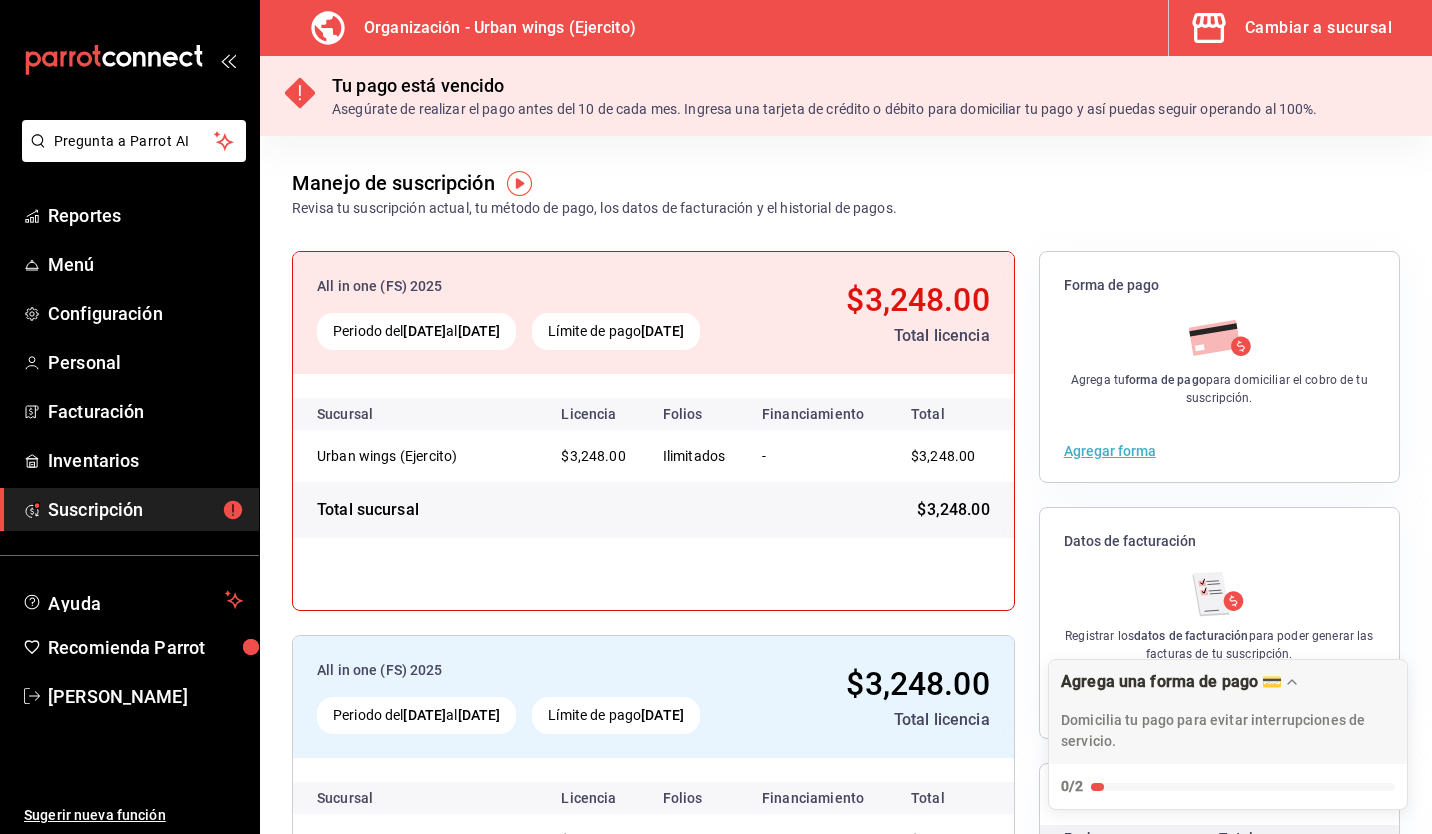 click on "Agregar forma" at bounding box center [1110, 451] 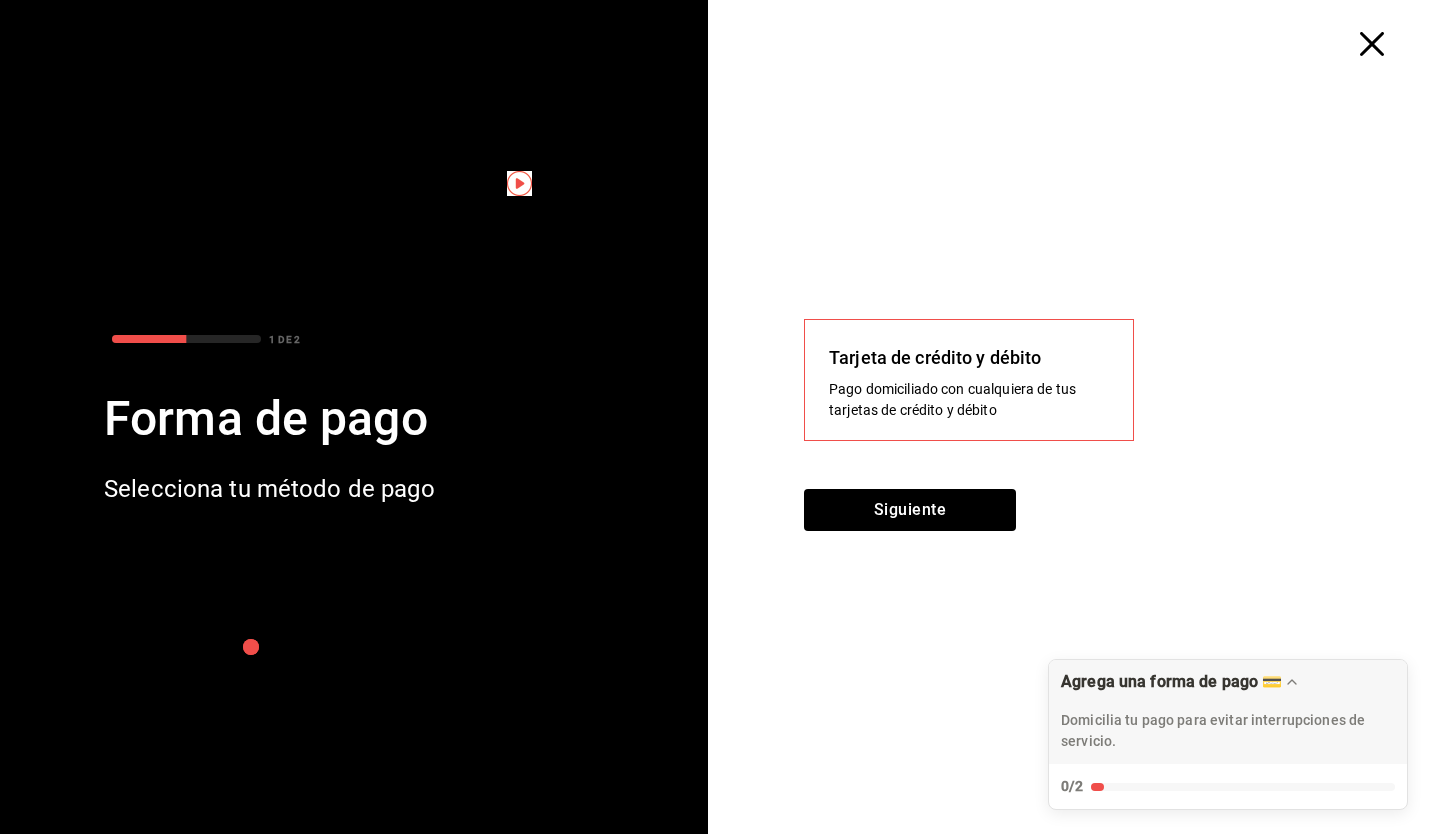 click on "Pago domiciliado con cualquiera de tus tarjetas de crédito y débito" at bounding box center (969, 400) 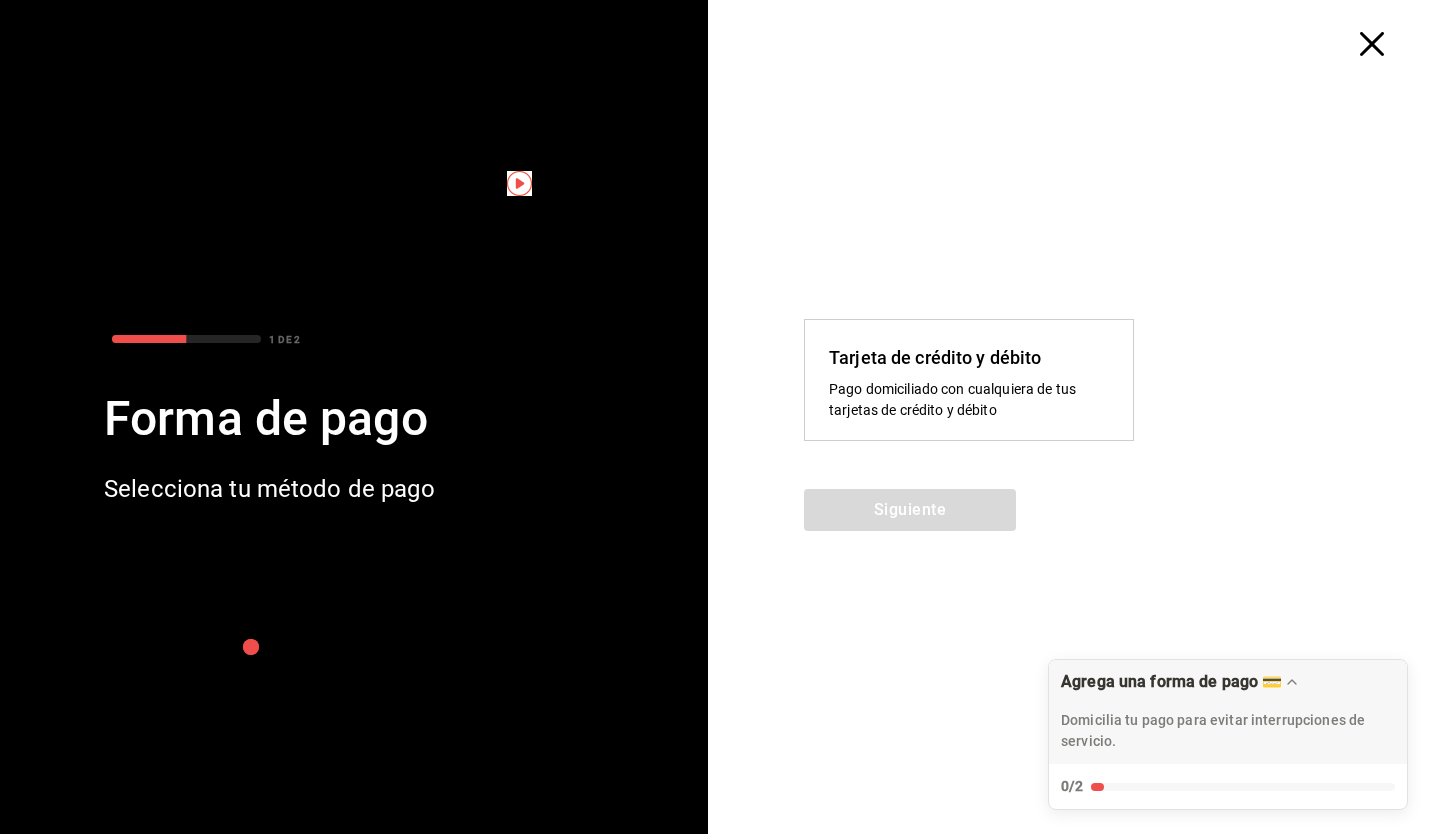 click on "Pago domiciliado con cualquiera de tus tarjetas de crédito y débito" at bounding box center [969, 400] 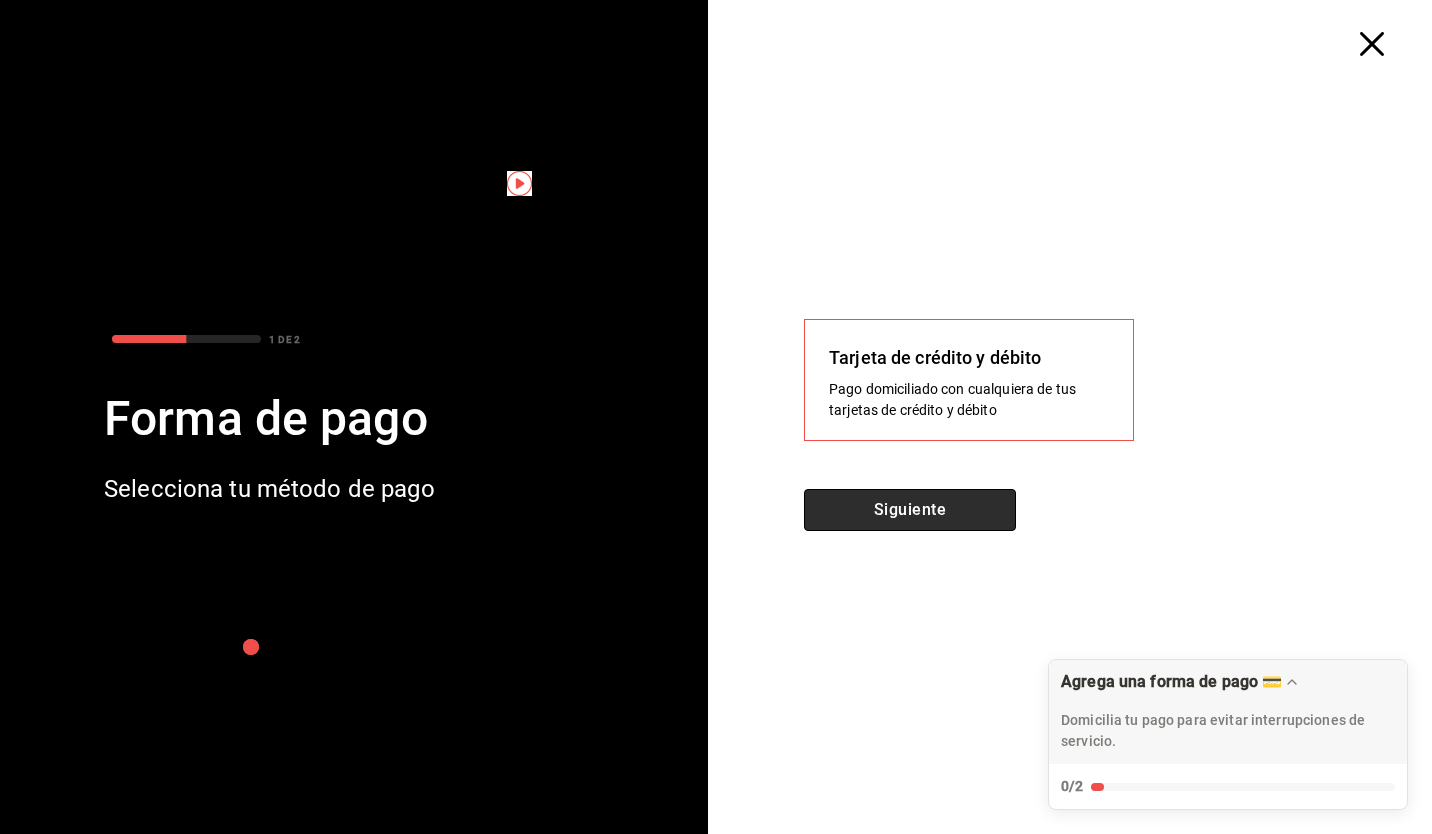 click on "Siguiente" at bounding box center [910, 510] 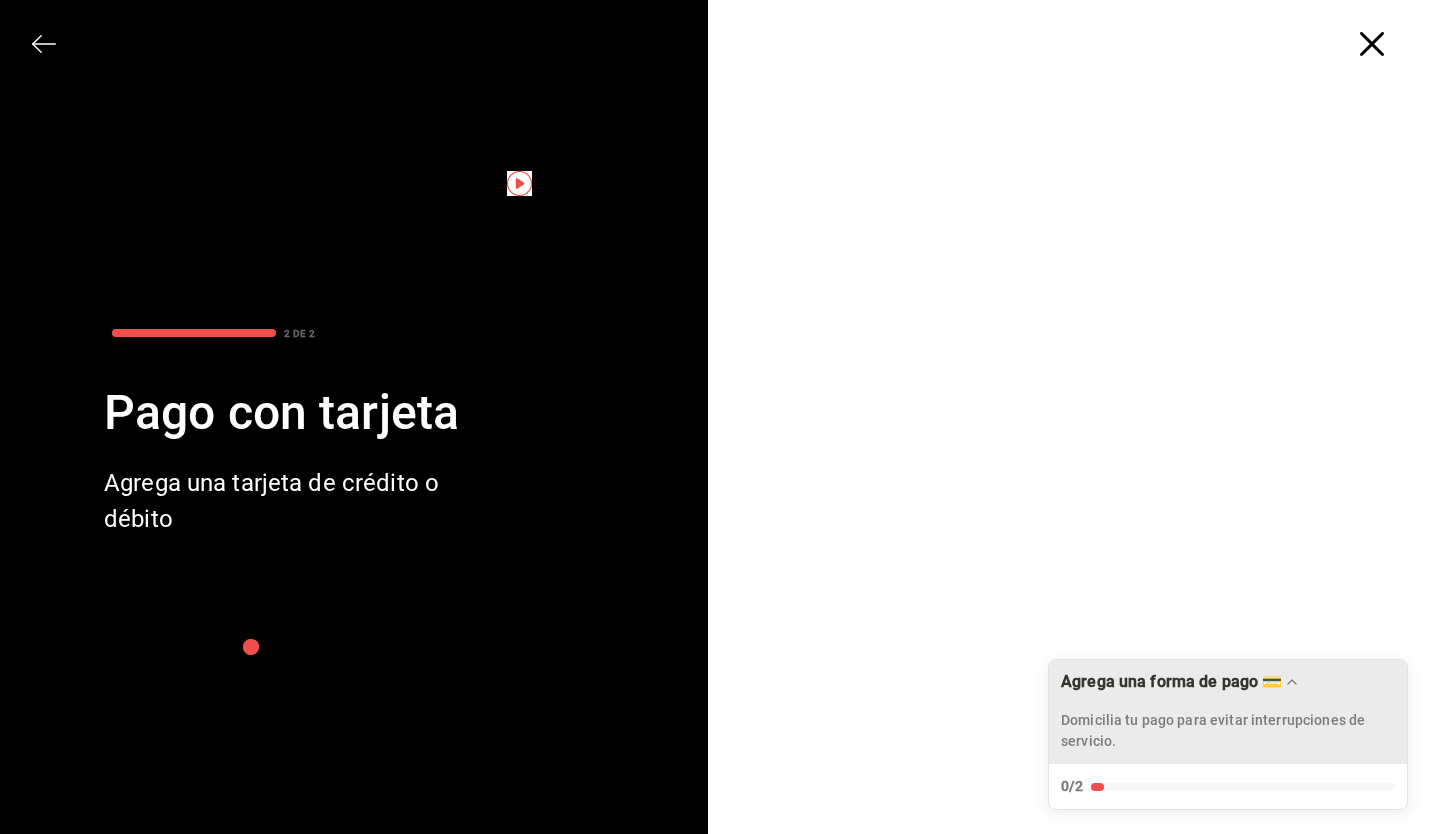 click 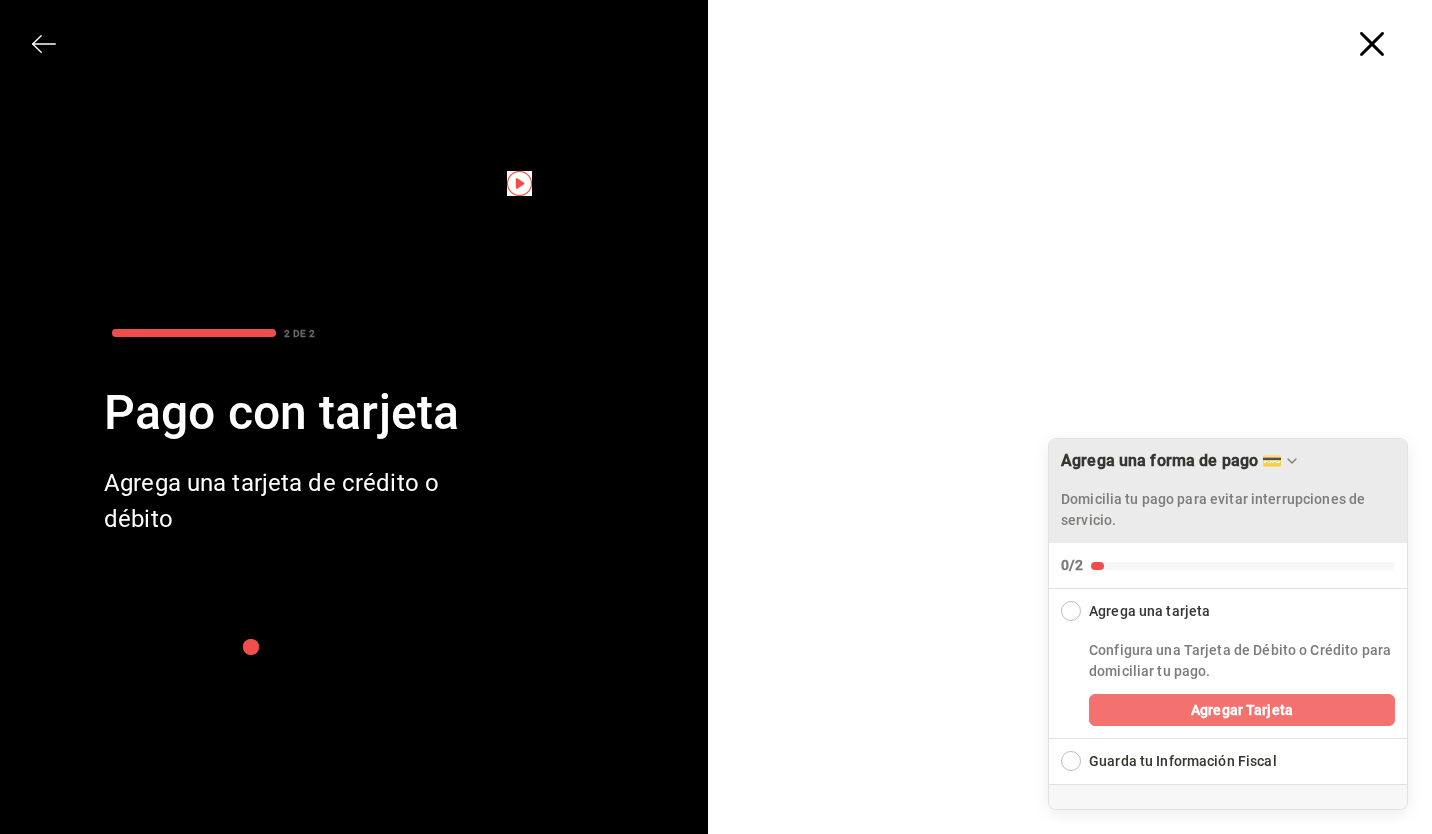 click on "Agregar Tarjeta" at bounding box center [1242, 710] 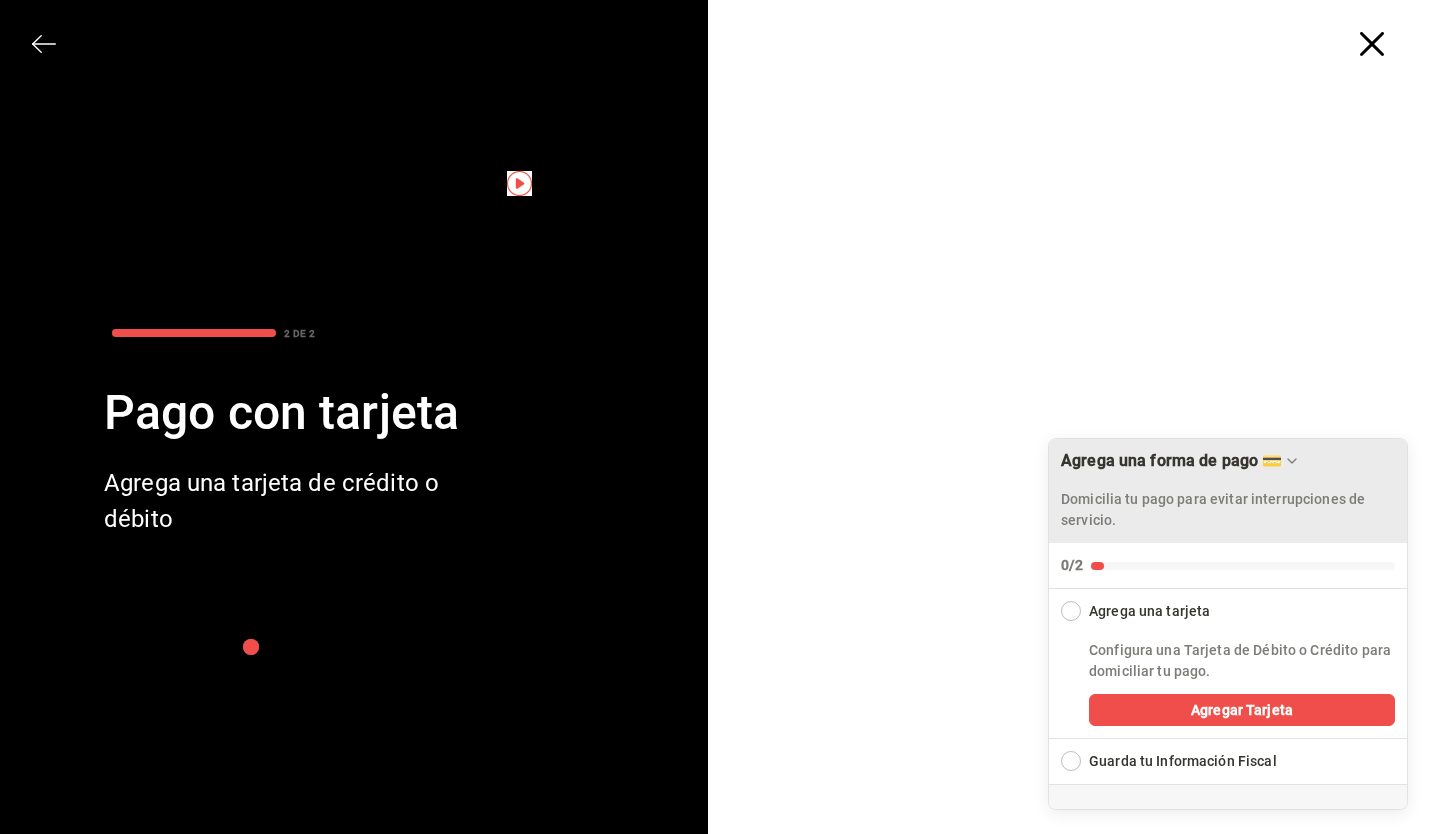 click at bounding box center [1078, 521] 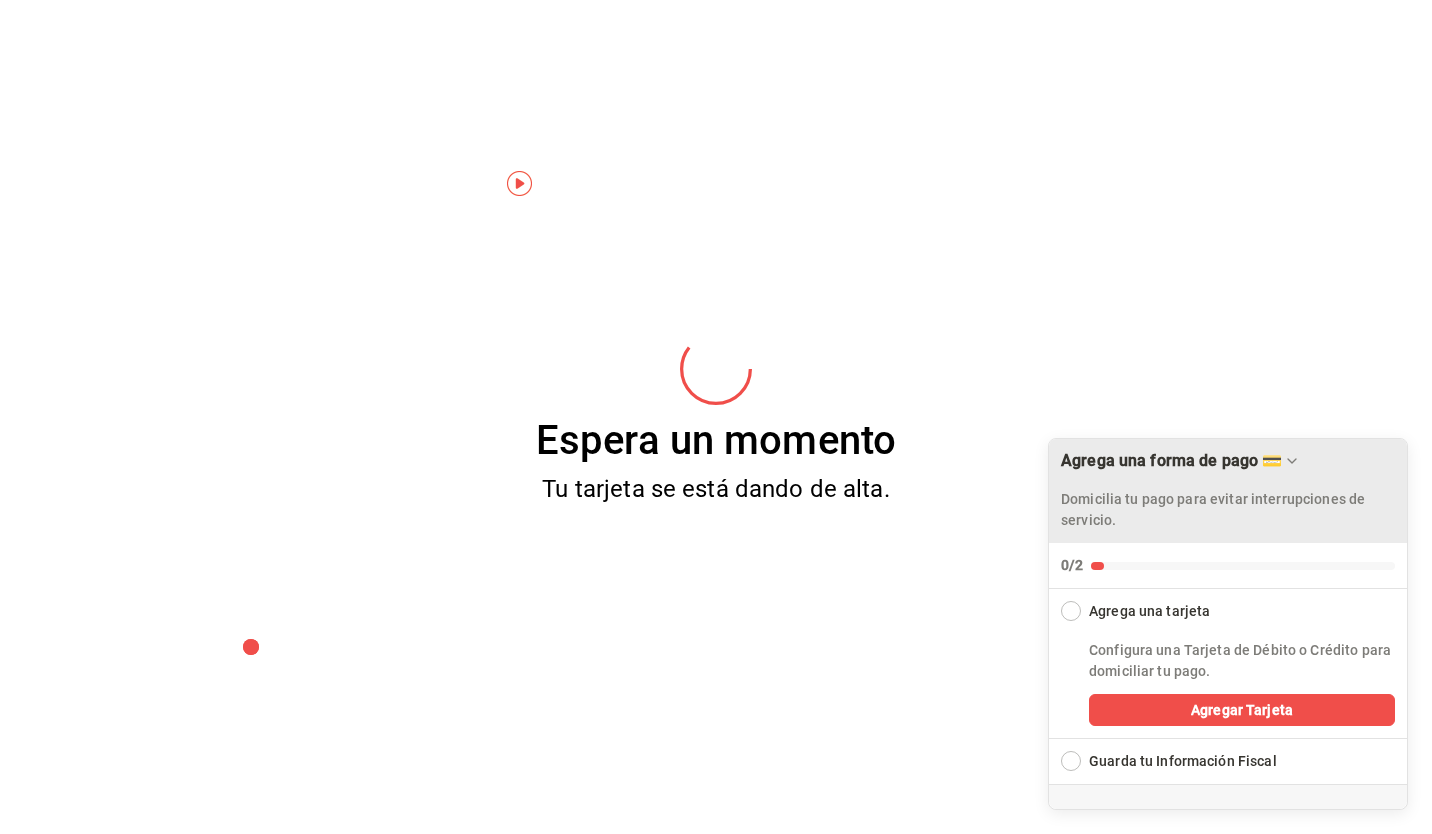 scroll, scrollTop: 0, scrollLeft: 0, axis: both 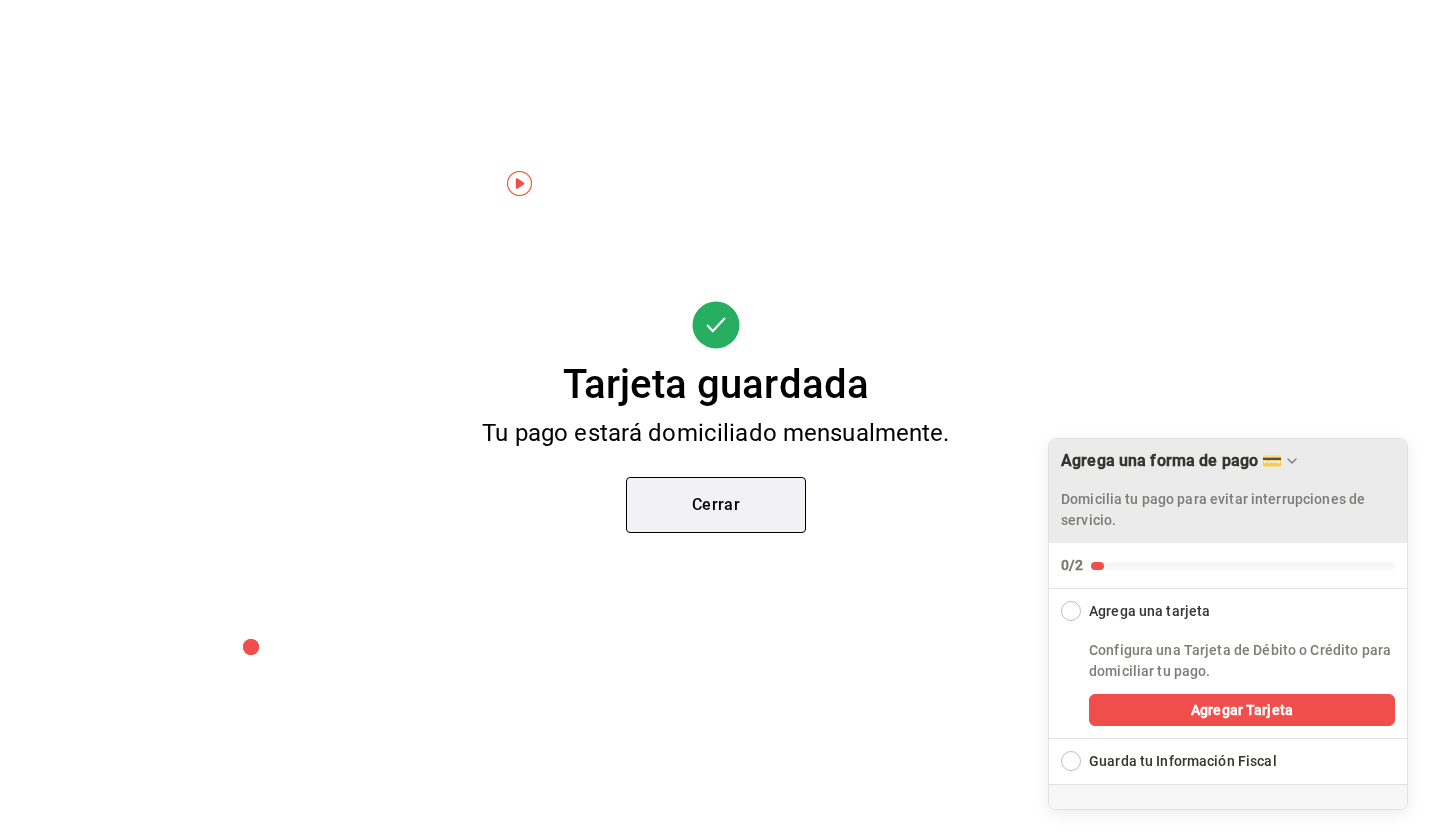 click on "Cerrar" at bounding box center (716, 505) 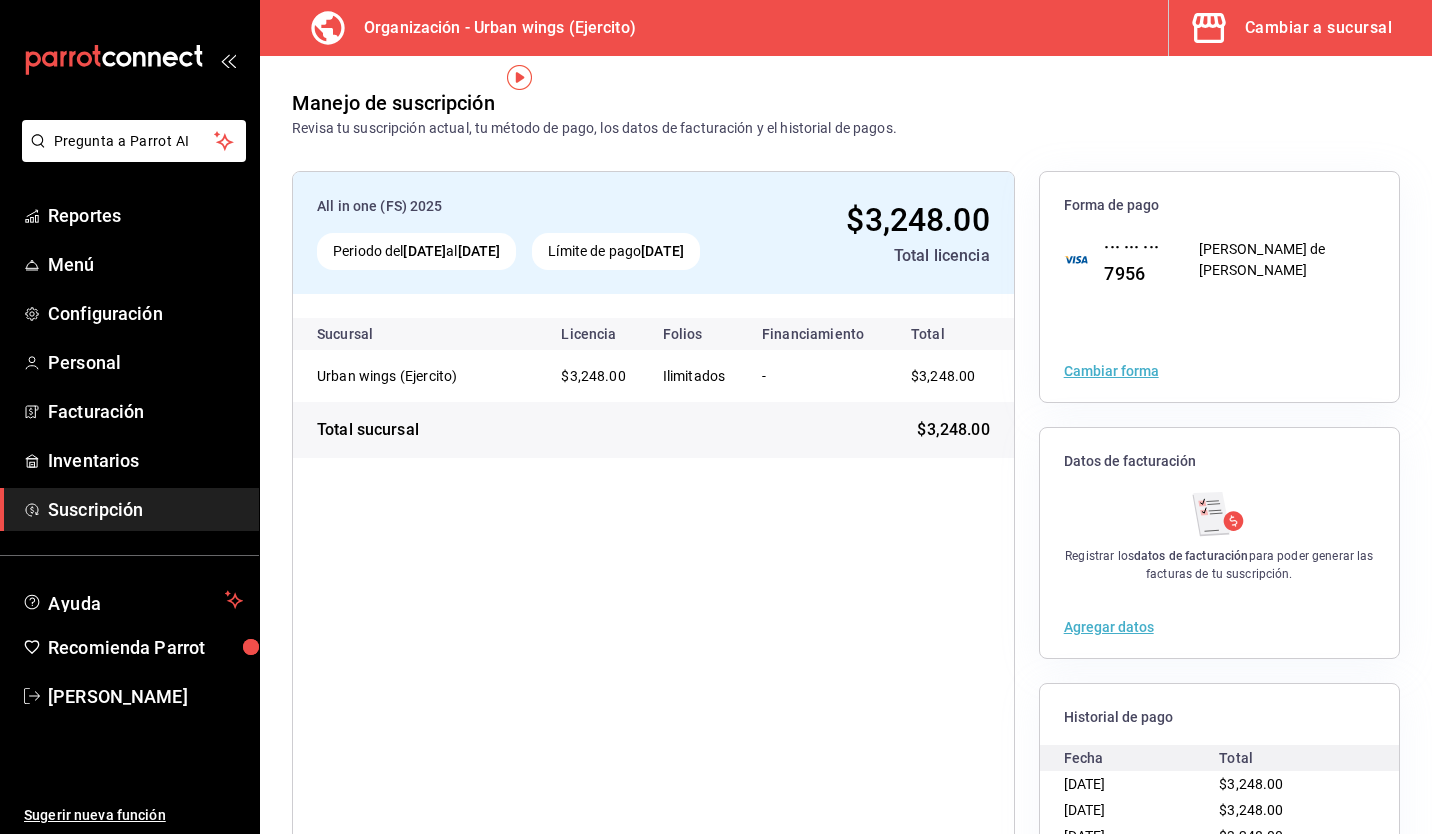 scroll, scrollTop: 29, scrollLeft: 0, axis: vertical 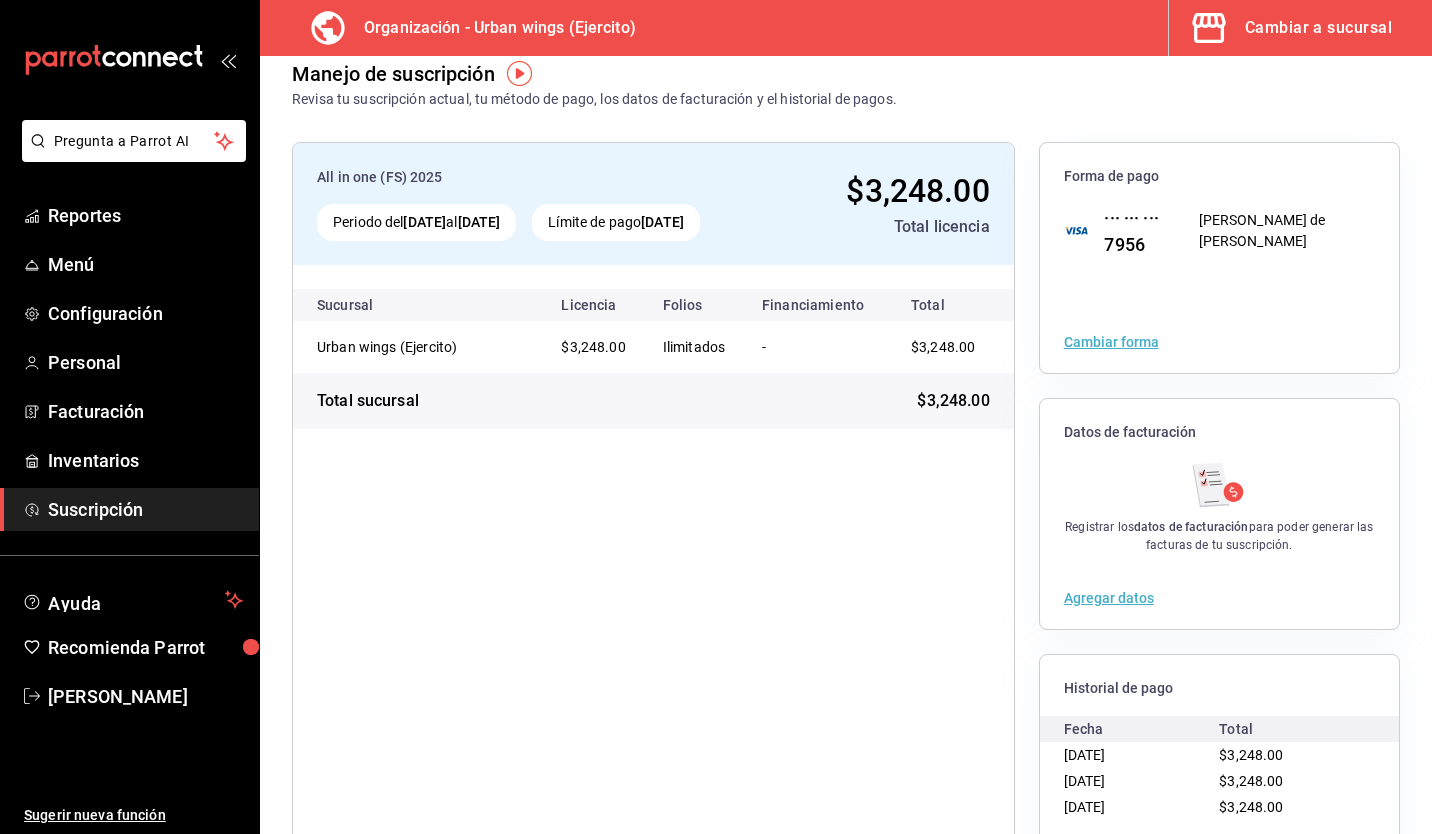 click on "Agregar datos" at bounding box center [1109, 598] 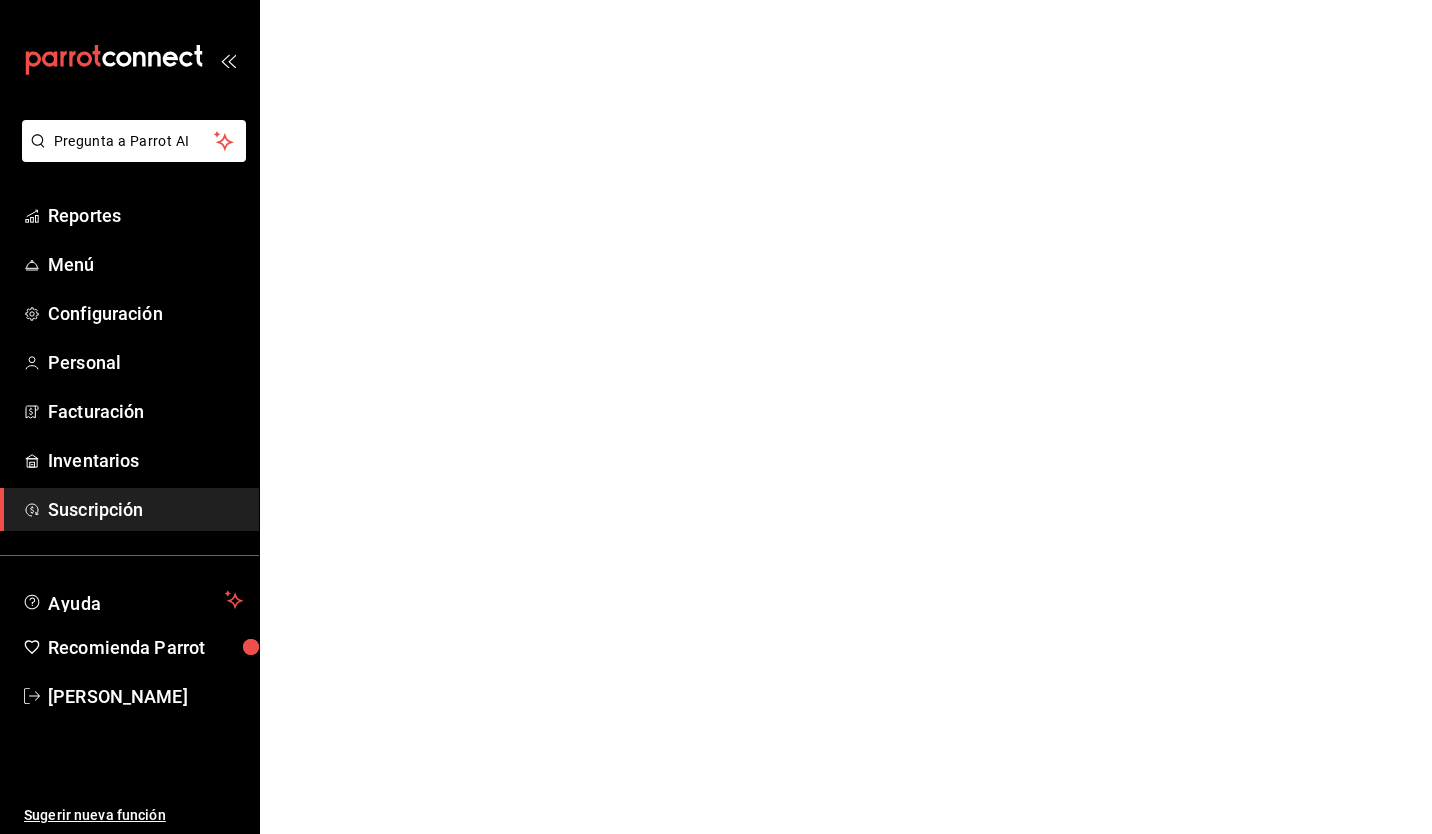 scroll, scrollTop: 0, scrollLeft: 0, axis: both 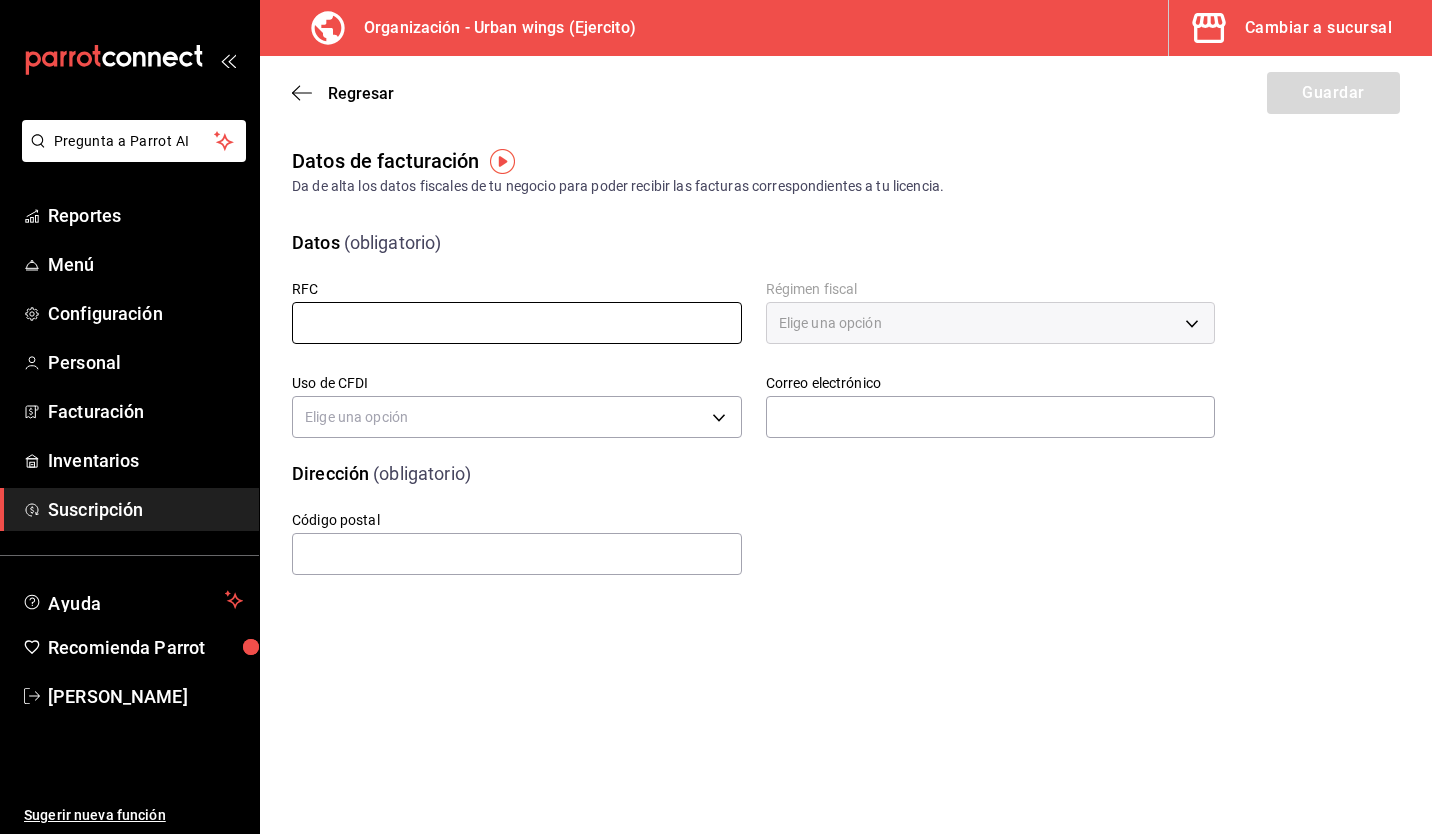 click at bounding box center (517, 323) 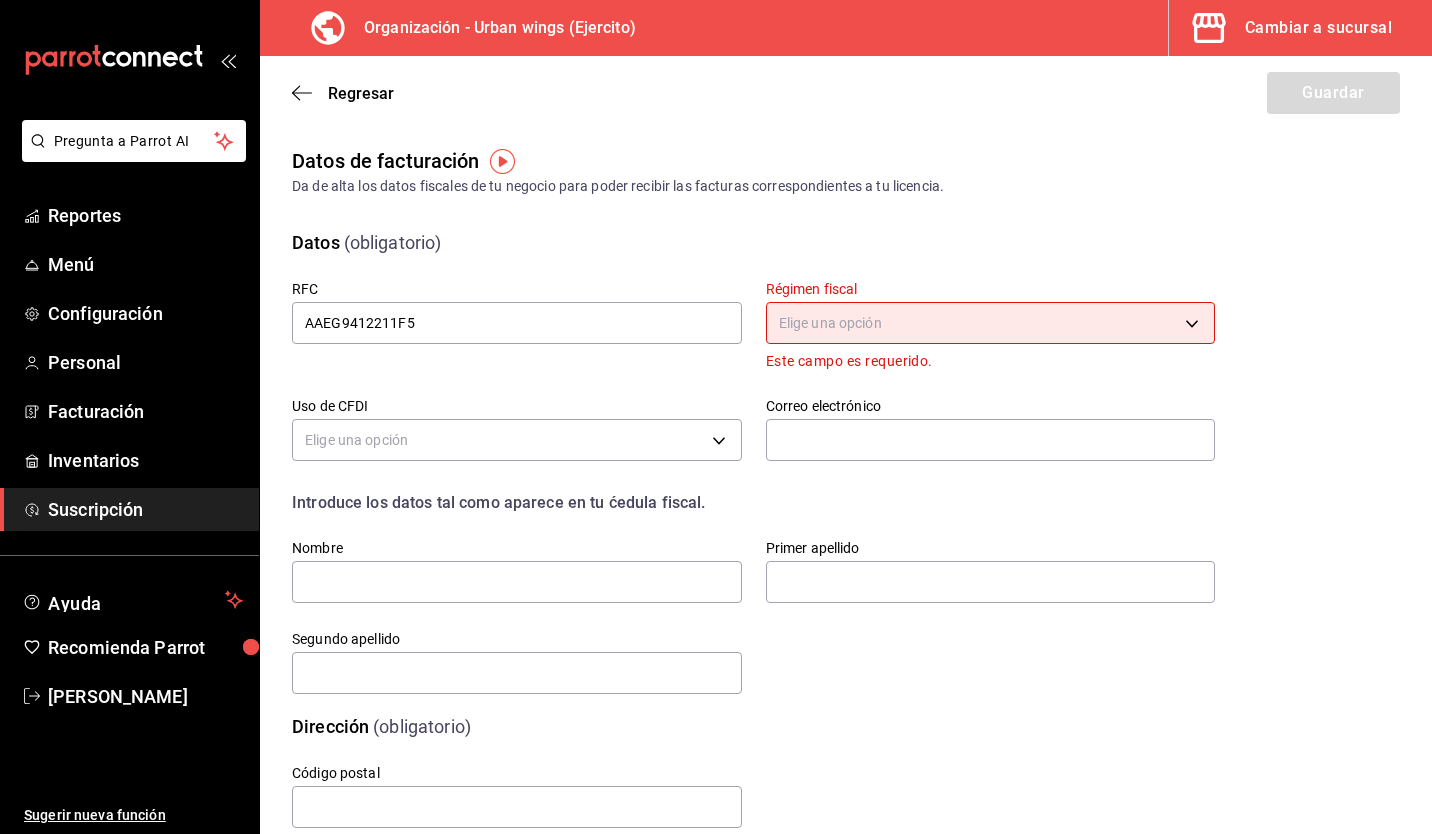 click on "Pregunta a Parrot AI Reportes   Menú   Configuración   Personal   Facturación   Inventarios   Suscripción   Ayuda Recomienda Parrot   [PERSON_NAME]   Sugerir nueva función   Organización - Urban wings (Ejercito) Cambiar a sucursal Regresar Guardar Datos de facturación Da de alta los datos fiscales de tu negocio para poder recibir las facturas correspondientes a tu licencia. Datos (obligatorio) RFC AAEG9412211F5 Régimen fiscal Elige una opción Este campo es requerido. Uso de CFDI Elige una opción Correo electrónico Introduce los datos tal como aparece en tu ćedula fiscal. Nombre Primer apellido Segundo apellido Dirección (obligatorio) Código postal GANA 1 MES GRATIS EN TU SUSCRIPCIÓN AQUÍ ¿Recuerdas cómo empezó tu restaurante?
[DATE] puedes ayudar a un colega a tener el mismo cambio que tú viviste.
Recomienda Parrot directamente desde tu Portal Administrador.
Es fácil y rápido.
🎁 Por cada restaurante que se una, ganas 1 mes gratis. Ver video tutorial Ir a video Pregunta a Parrot AI" at bounding box center [716, 417] 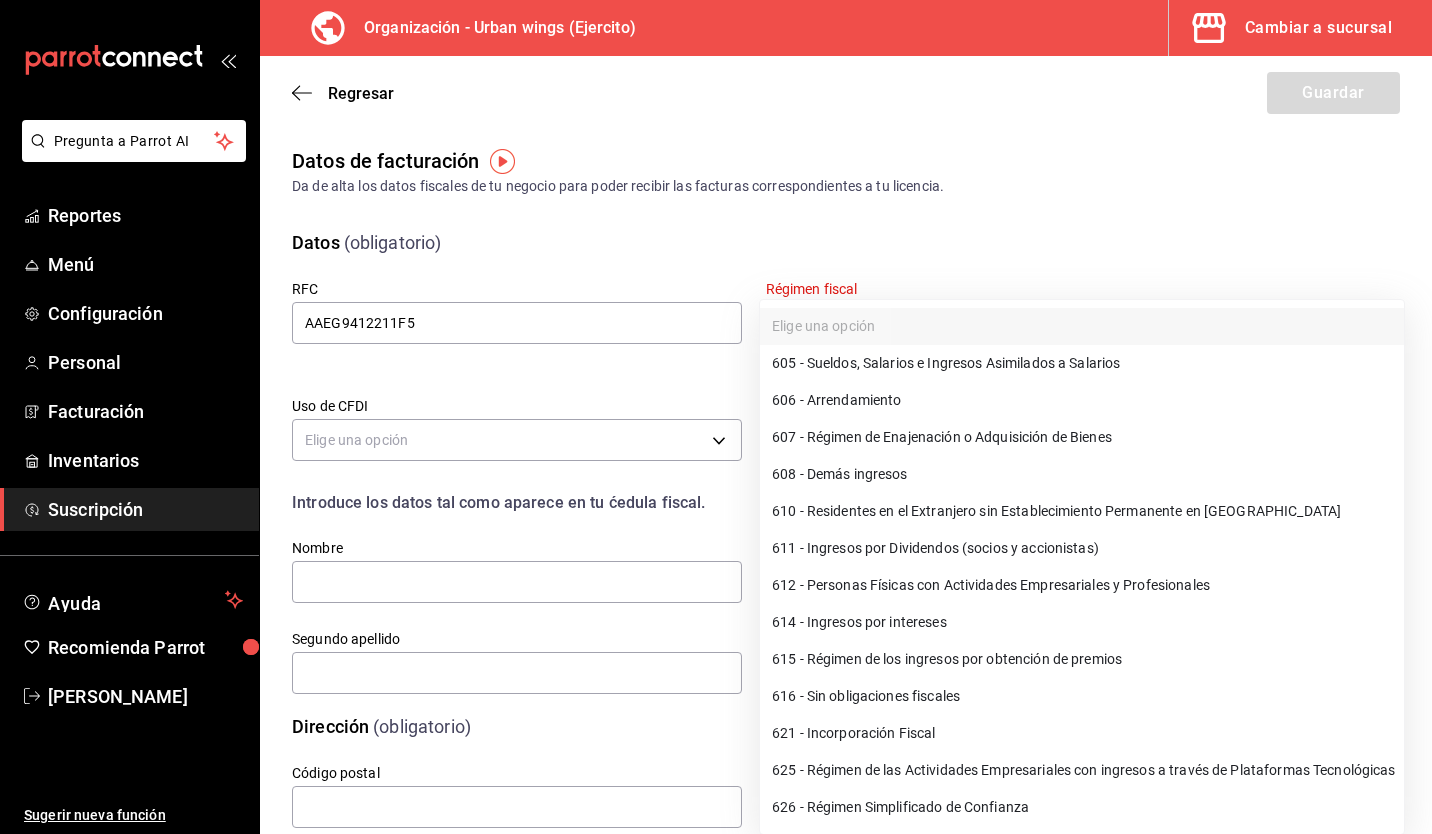 click on "612 - Personas Físicas con Actividades Empresariales y Profesionales" at bounding box center [1082, 585] 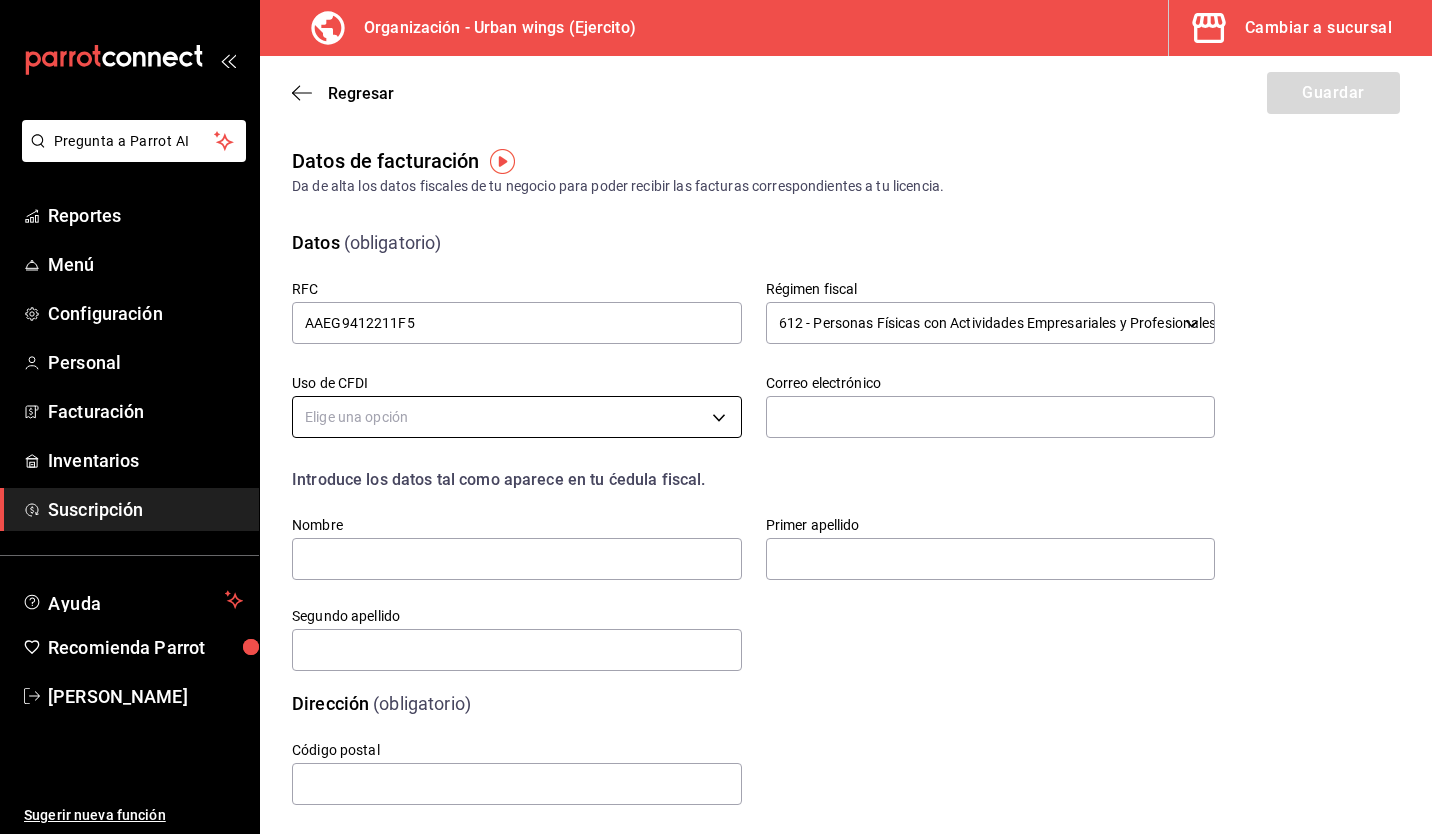 click on "Pregunta a Parrot AI Reportes   Menú   Configuración   Personal   Facturación   Inventarios   Suscripción   Ayuda Recomienda Parrot   [PERSON_NAME]   Sugerir nueva función   Organización - Urban wings (Ejercito) Cambiar a sucursal Regresar Guardar Datos de facturación Da de alta los datos fiscales de tu negocio para poder recibir las facturas correspondientes a tu licencia. Datos (obligatorio) RFC AAEG9412211F5 Régimen fiscal 612 - Personas Físicas con Actividades Empresariales y Profesionales 612 Uso de CFDI Elige una opción Correo electrónico Introduce los datos tal como aparece en tu ćedula fiscal. Nombre Primer apellido Segundo apellido Dirección (obligatorio) Código postal GANA 1 MES GRATIS EN TU SUSCRIPCIÓN AQUÍ ¿Recuerdas cómo empezó tu restaurante?
[DATE] puedes ayudar a un colega a tener el mismo cambio que tú viviste.
Recomienda Parrot directamente desde tu Portal Administrador.
Es fácil y rápido.
🎁 Por cada restaurante que se una, ganas 1 mes gratis. Ver video tutorial" at bounding box center [716, 417] 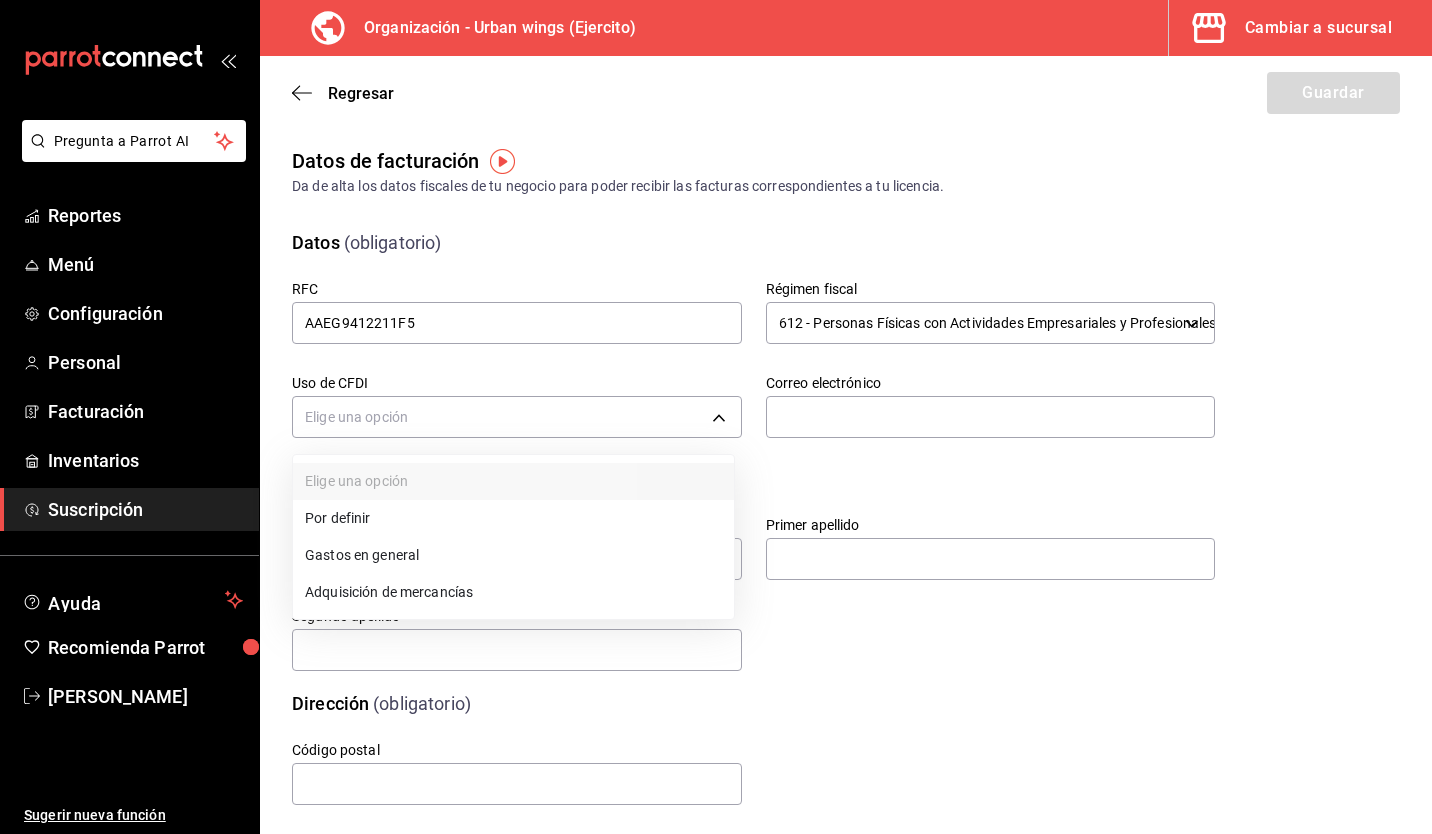 click on "Gastos en general" at bounding box center [513, 555] 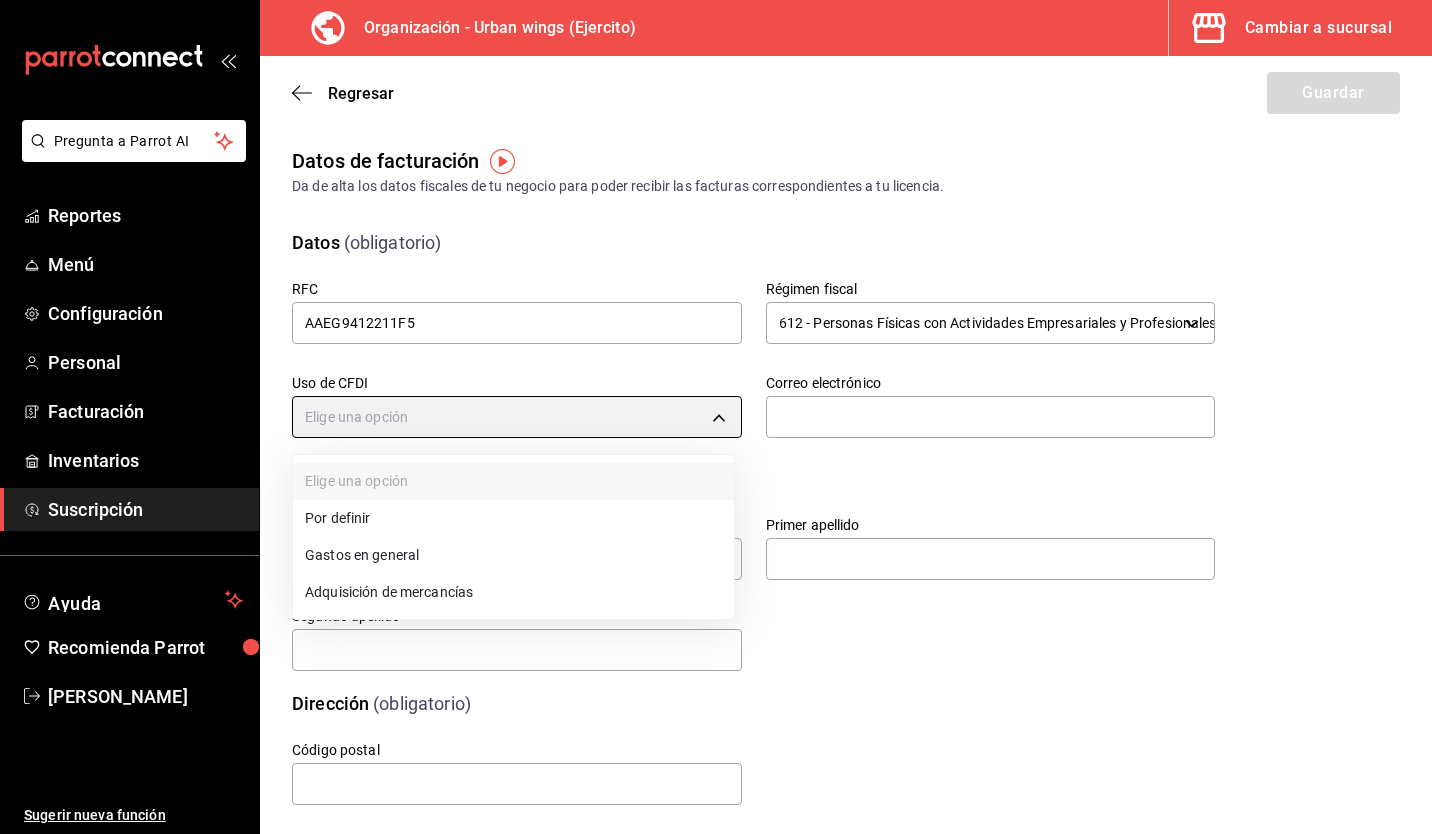 type on "G03" 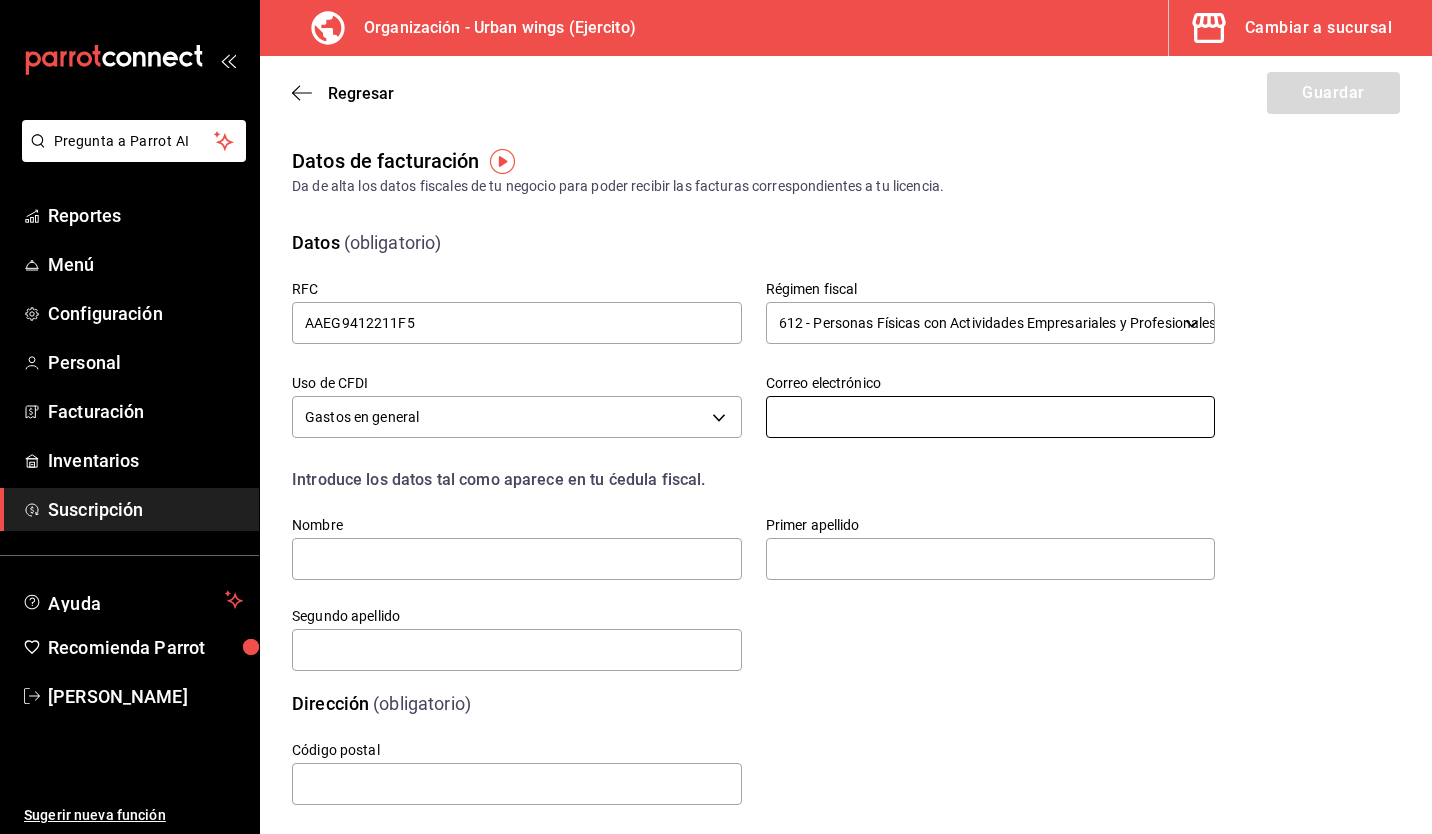 click at bounding box center [991, 417] 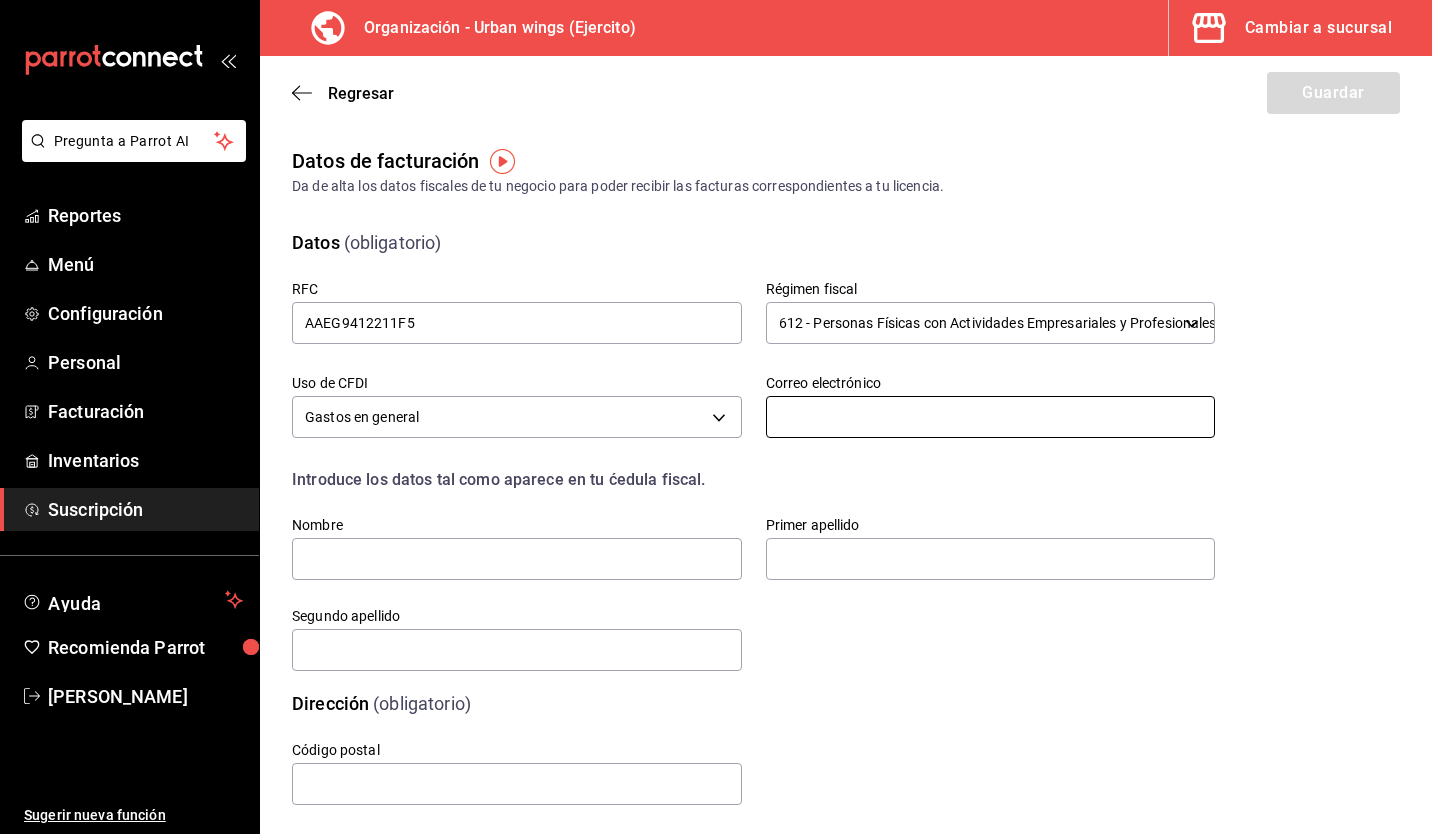 type on "[EMAIL_ADDRESS][DOMAIN_NAME]" 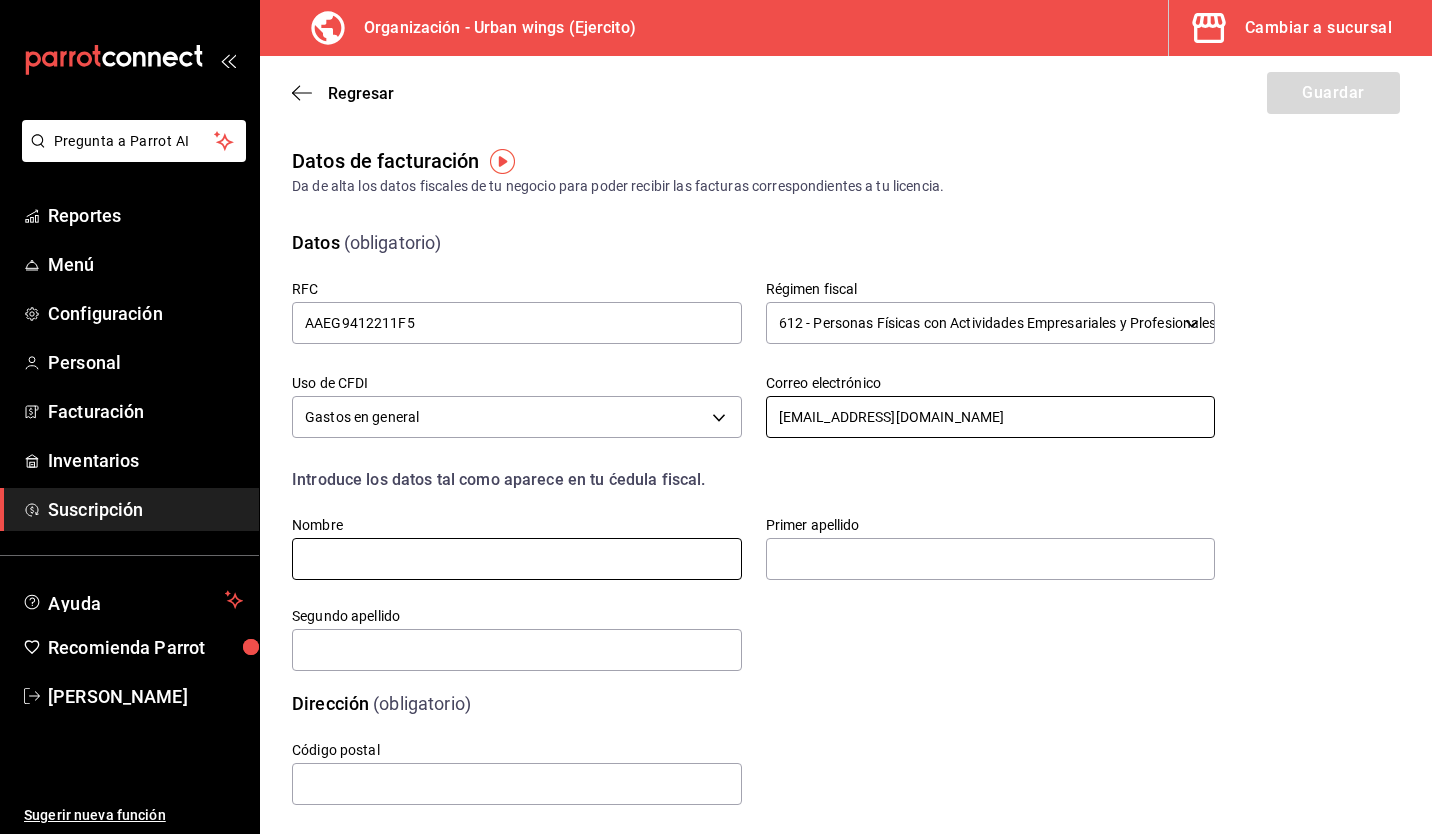 type on "[PERSON_NAME]" 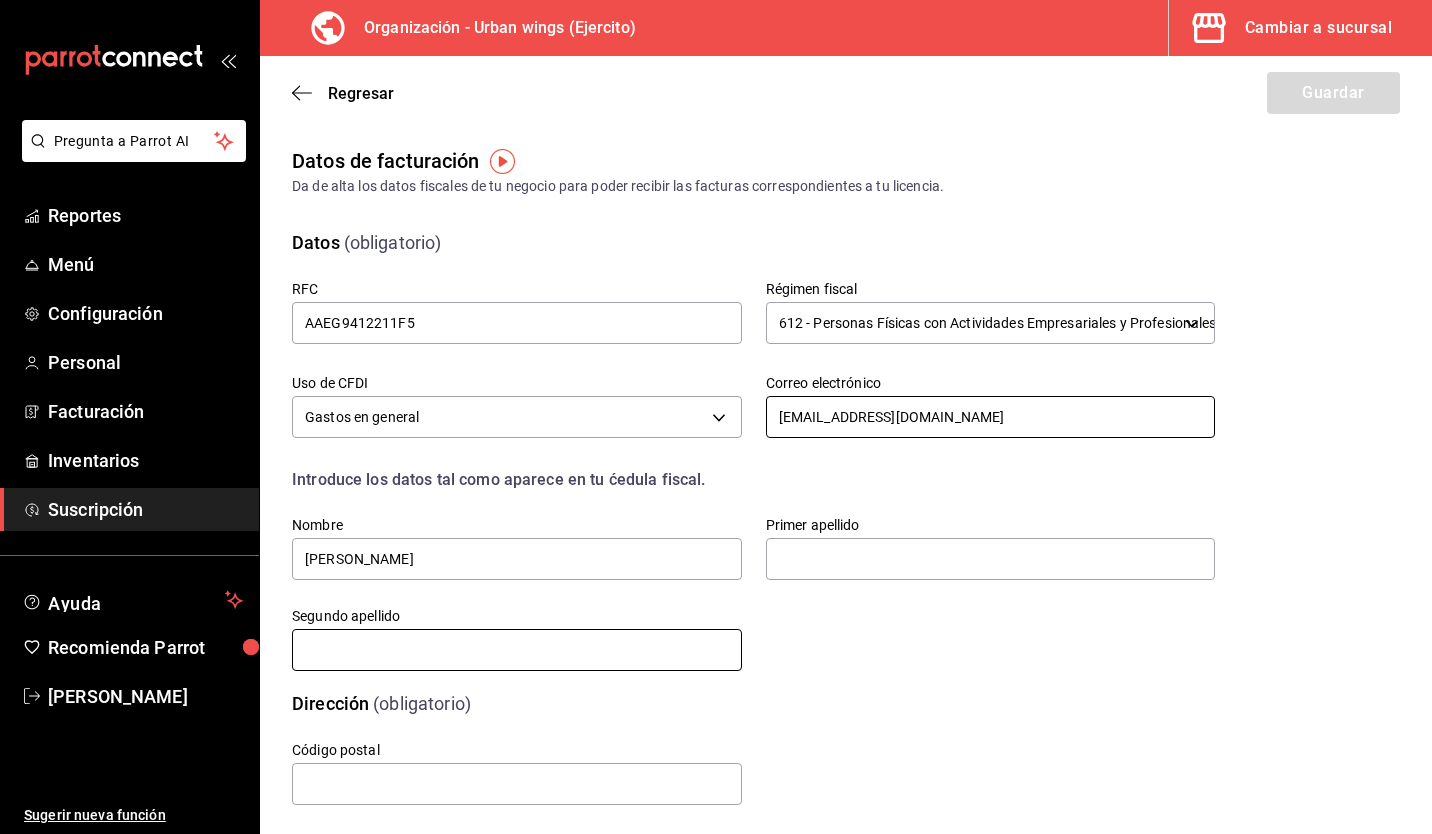 type on "[PERSON_NAME]" 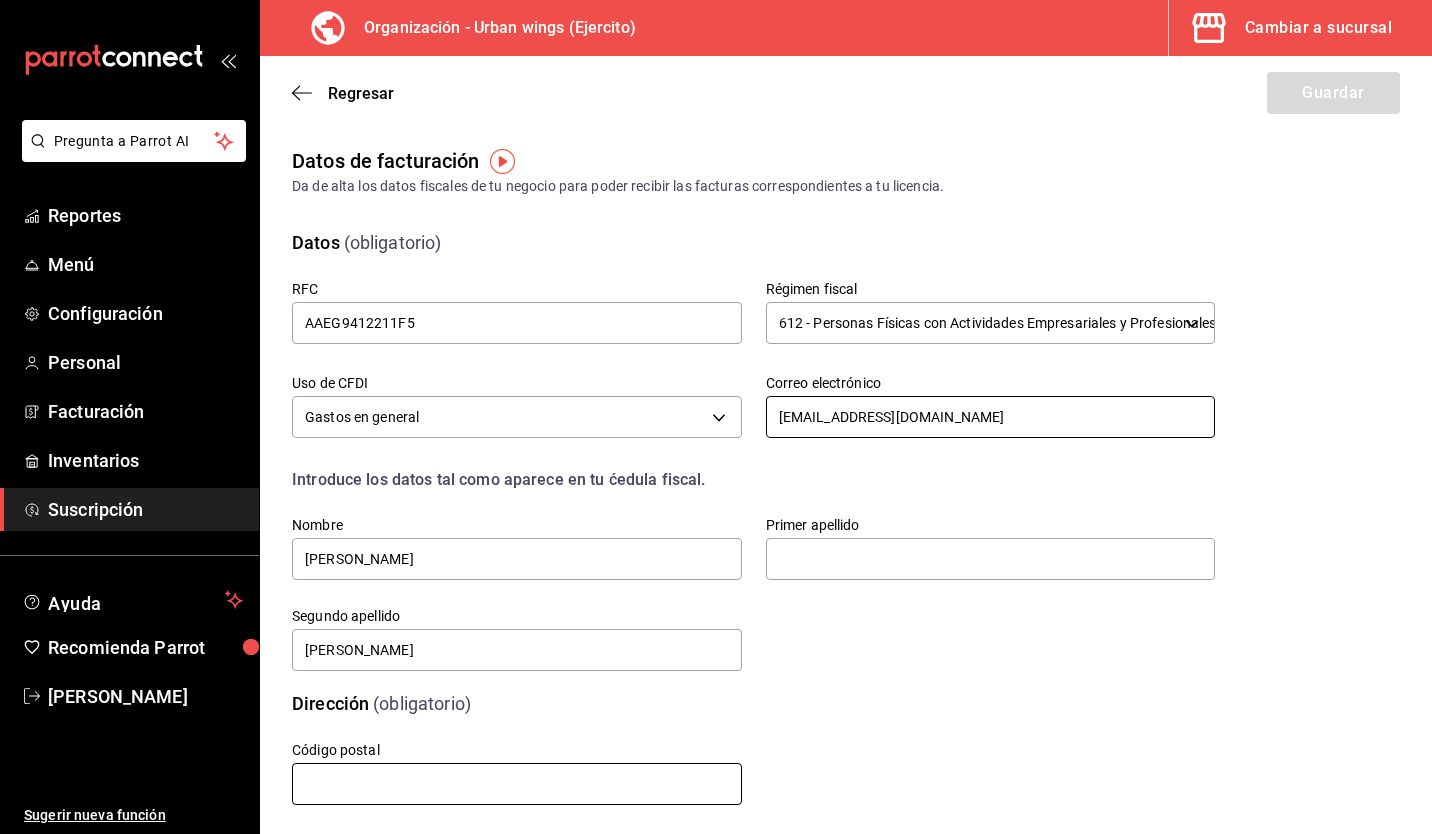 type on "89410" 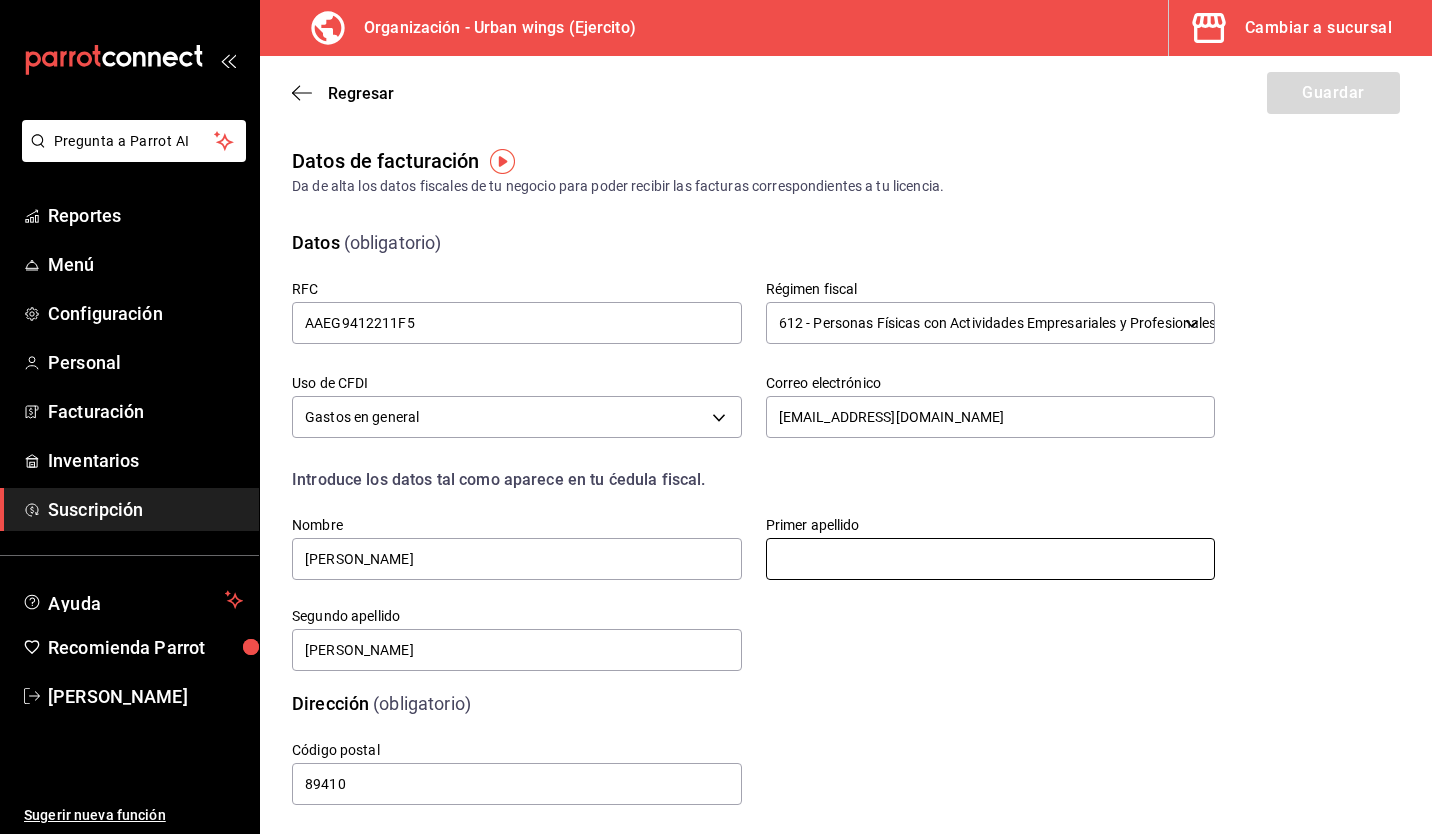click at bounding box center (991, 559) 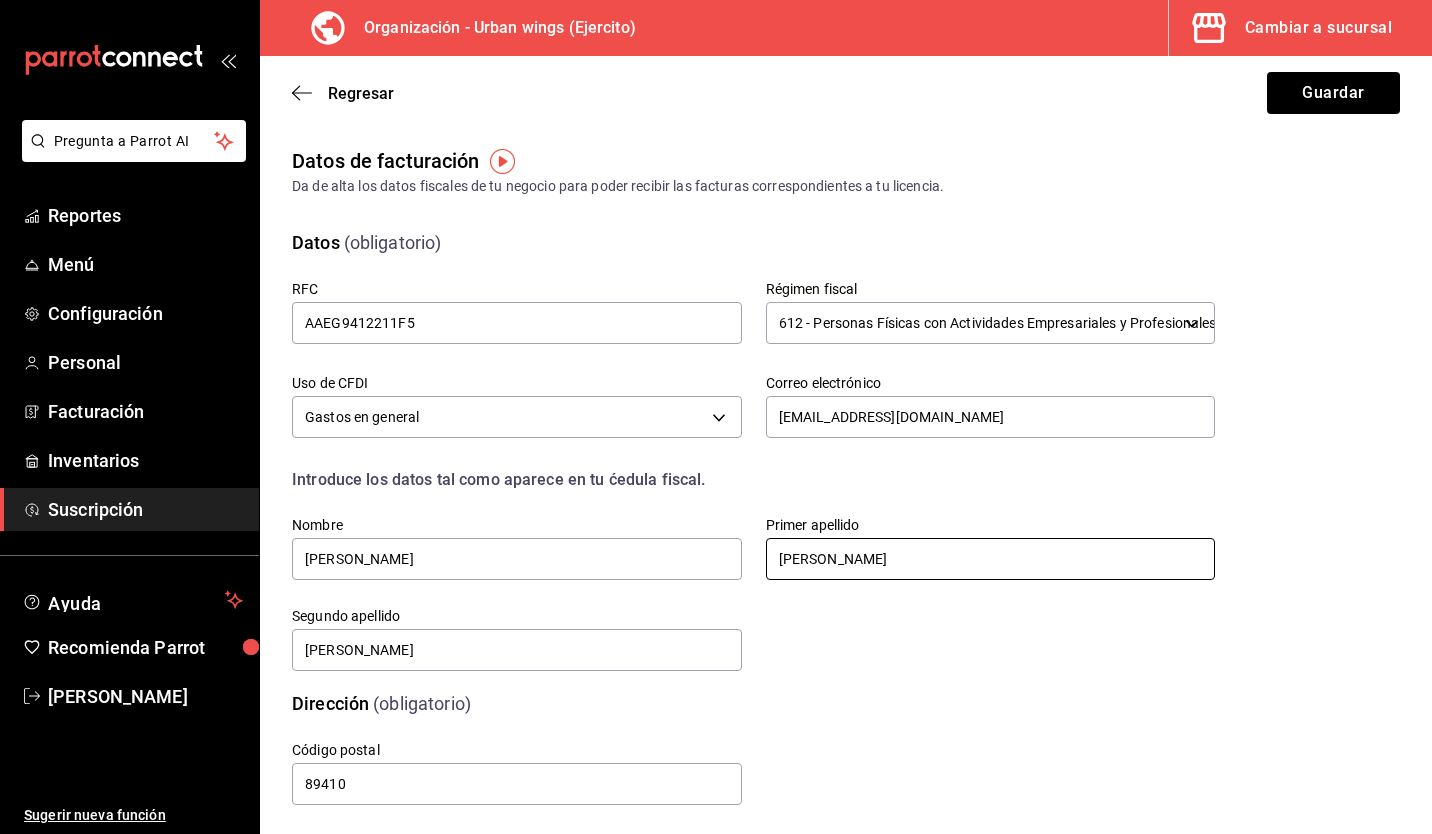 type on "[PERSON_NAME]" 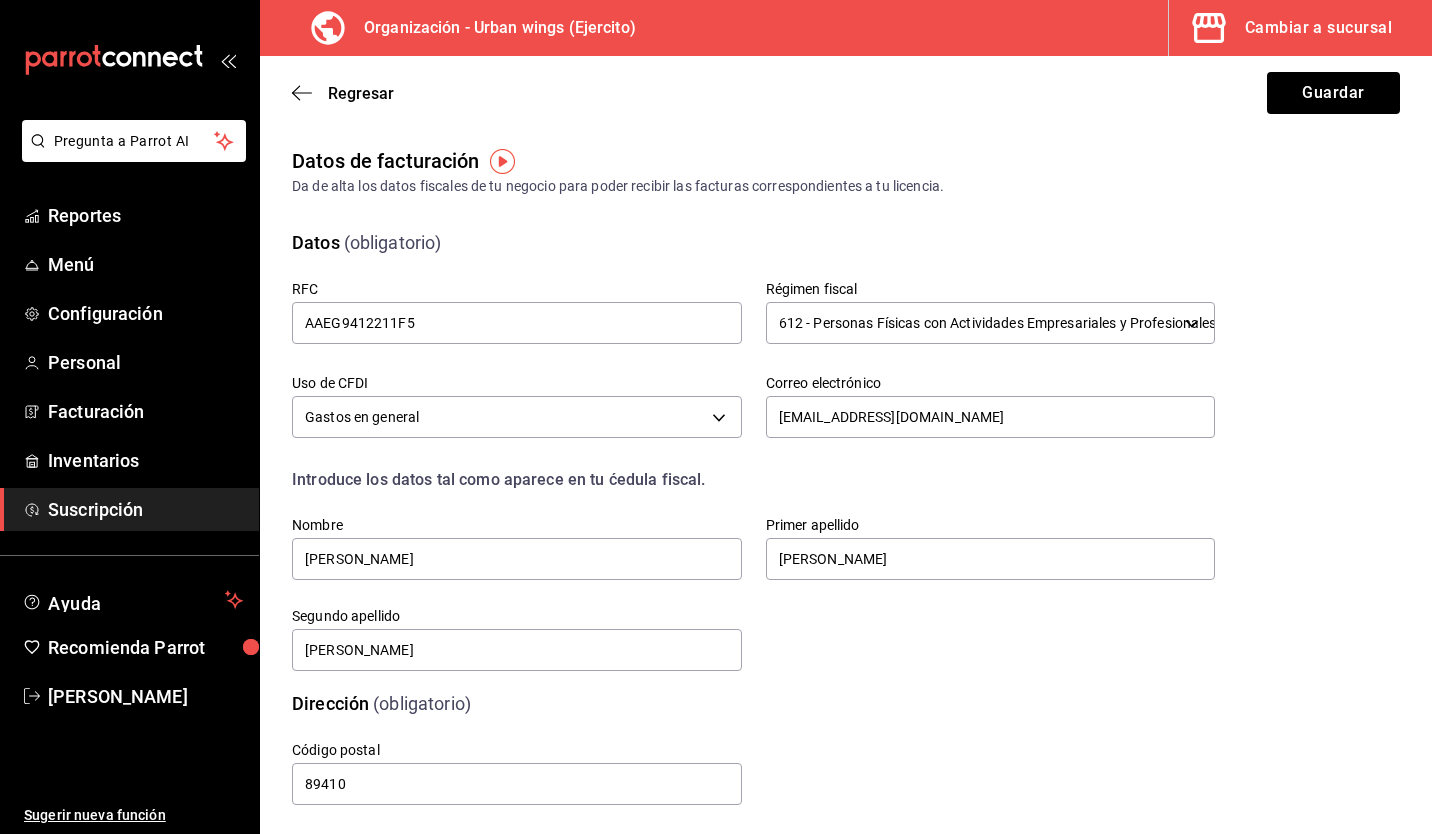 click on "Dirección (obligatorio)" at bounding box center [741, 691] 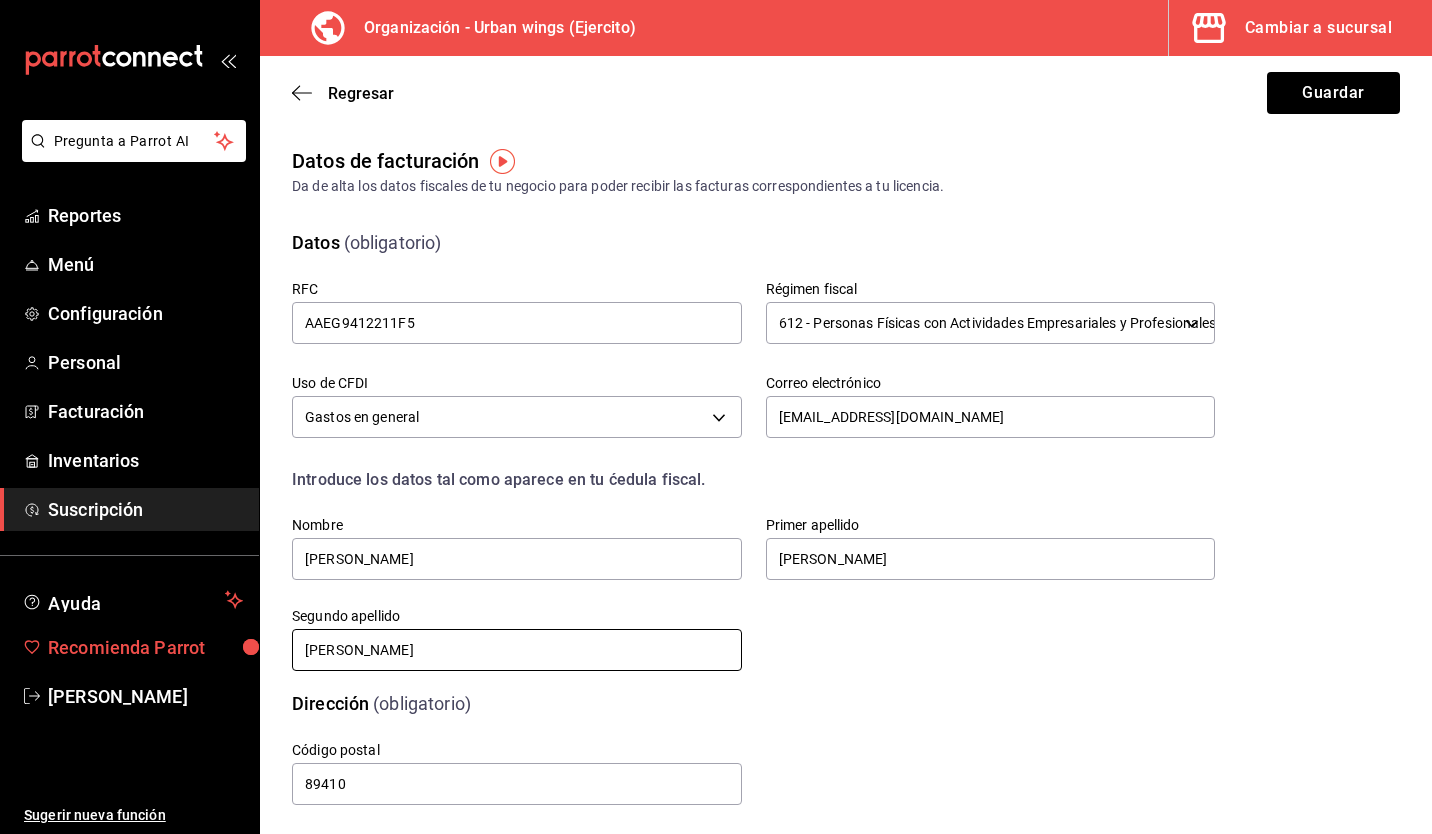 drag, startPoint x: 424, startPoint y: 654, endPoint x: 164, endPoint y: 654, distance: 260 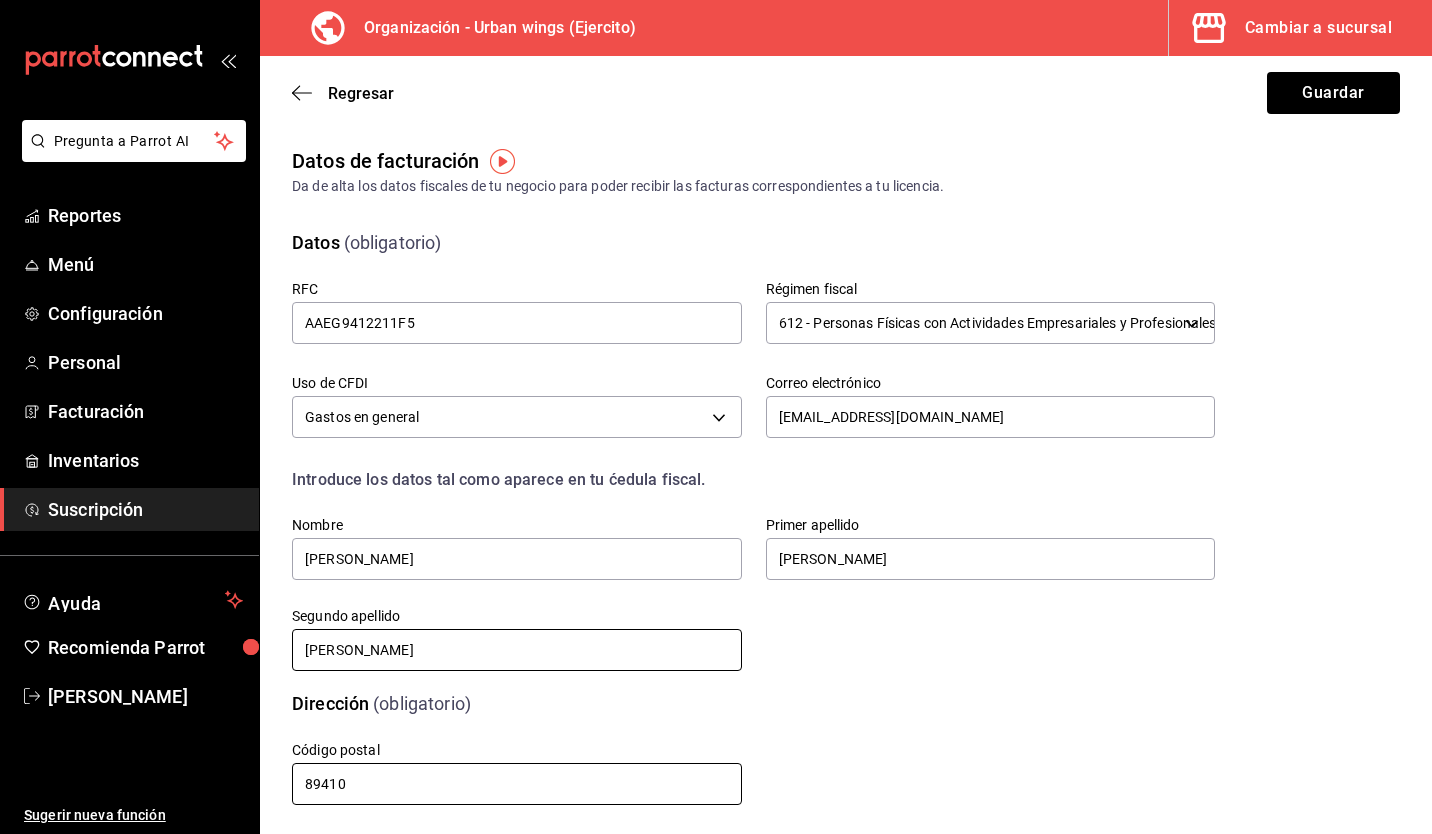 type on "[PERSON_NAME]" 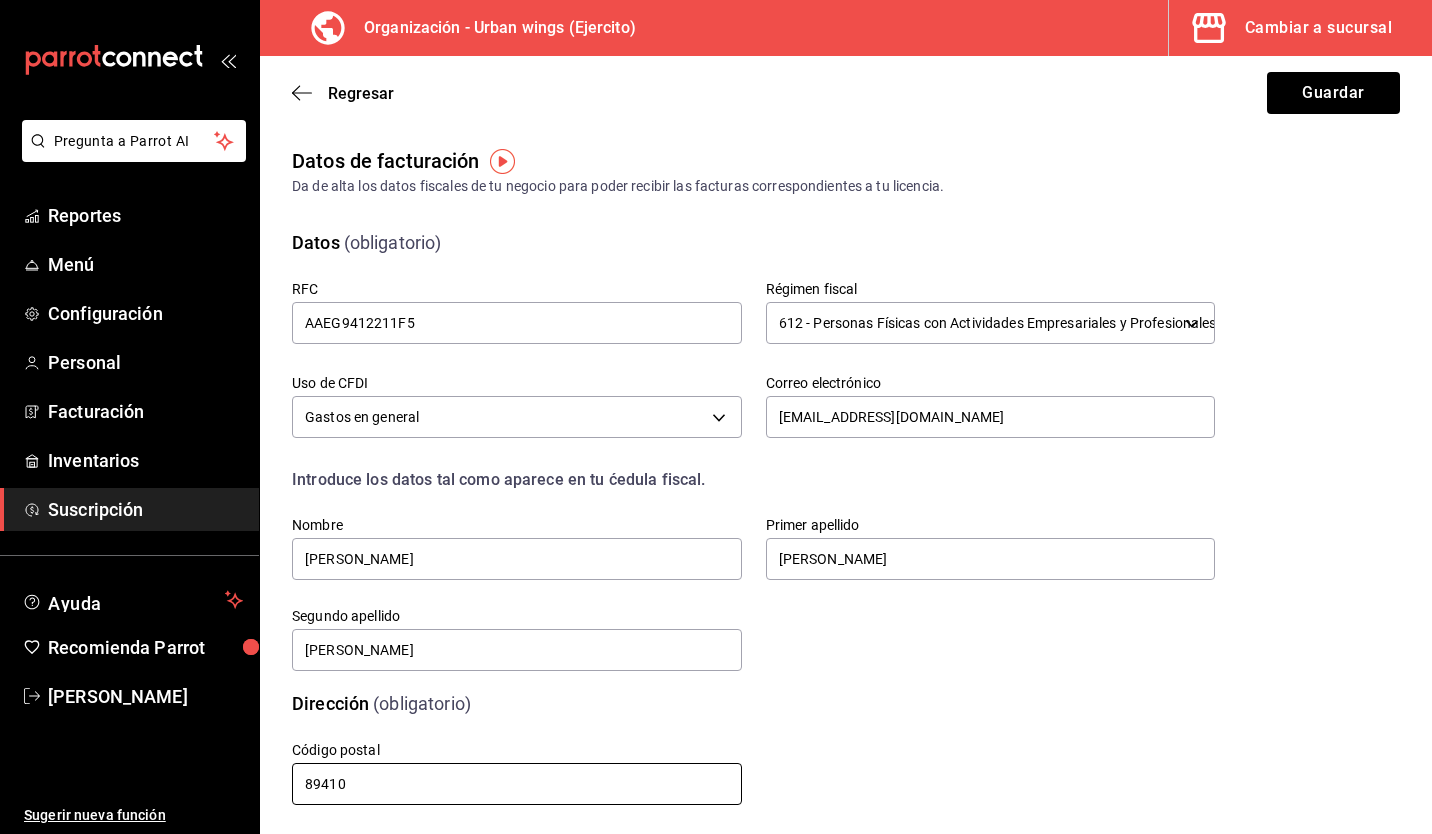 click on "89410" at bounding box center [517, 784] 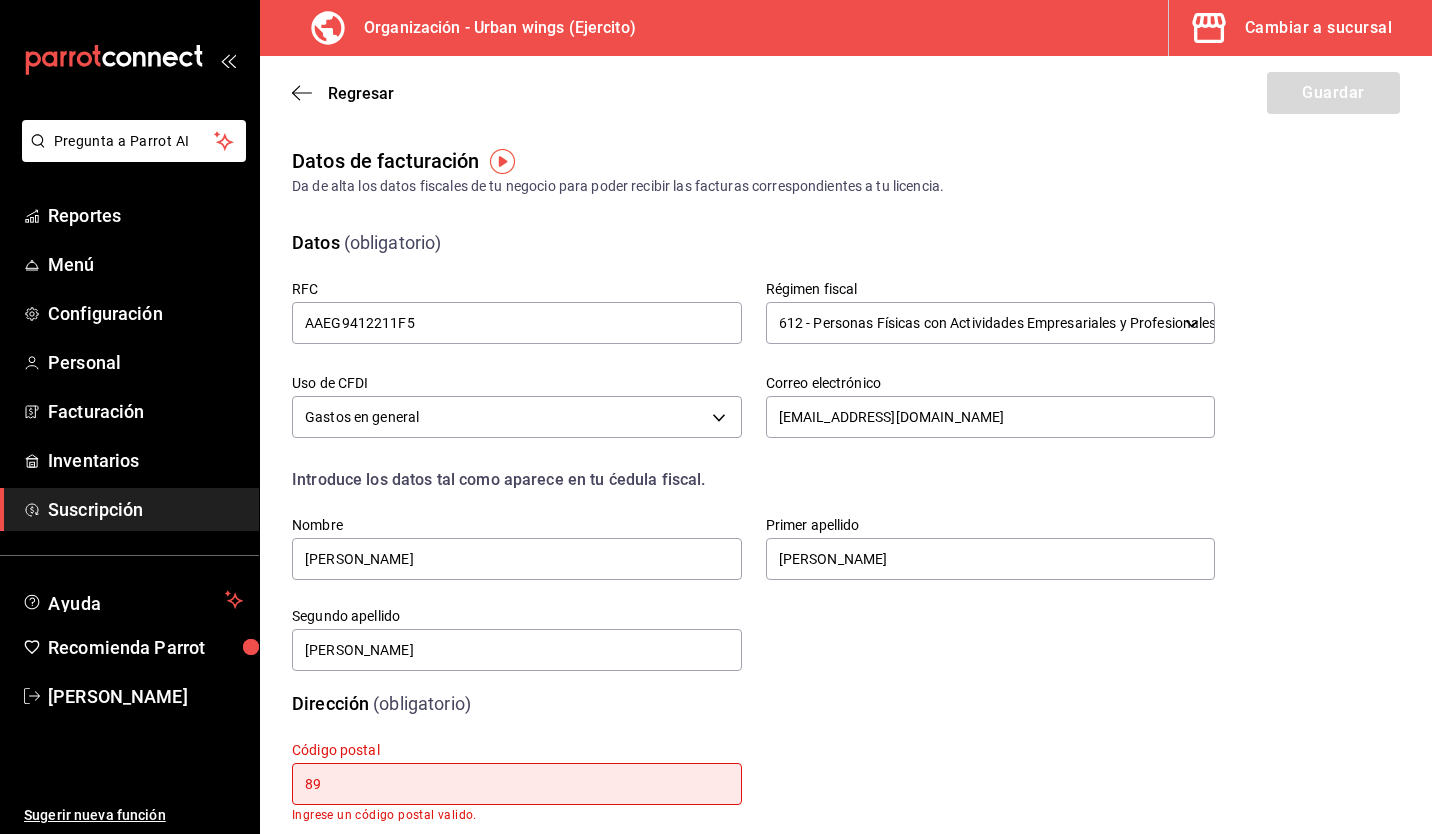 type on "89359" 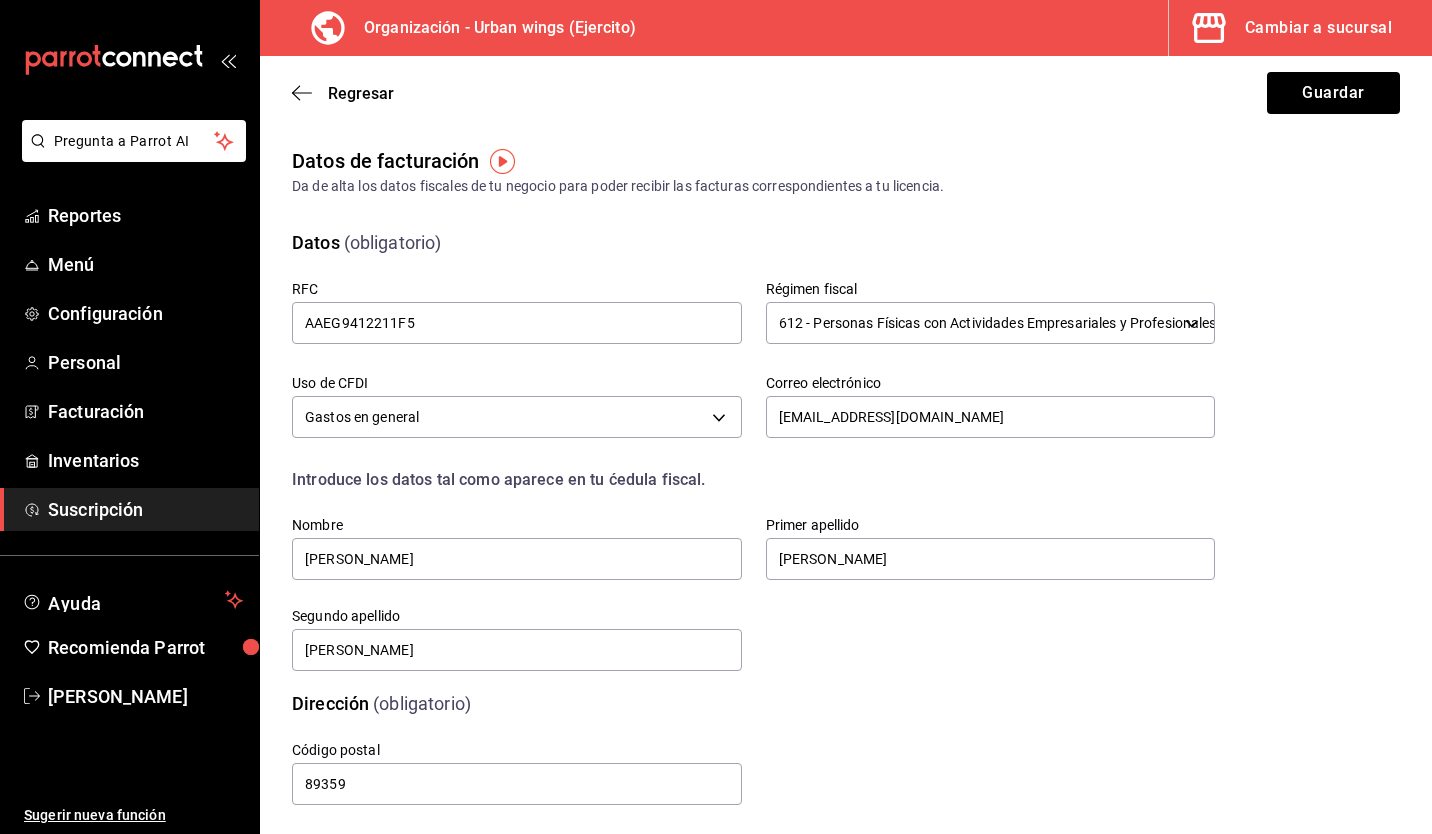 click on "Código postal 89359" at bounding box center [729, 750] 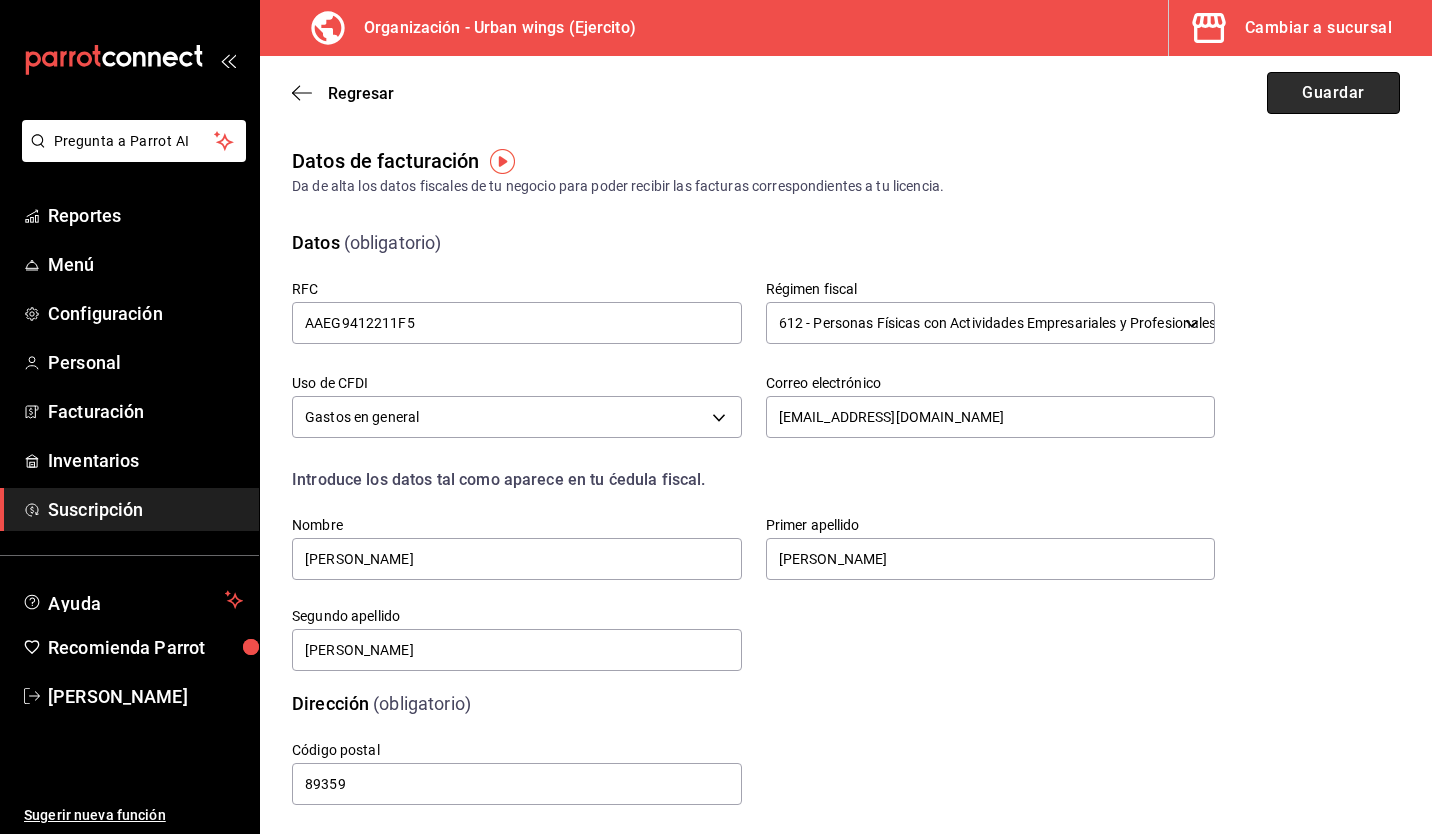 click on "Guardar" at bounding box center (1333, 93) 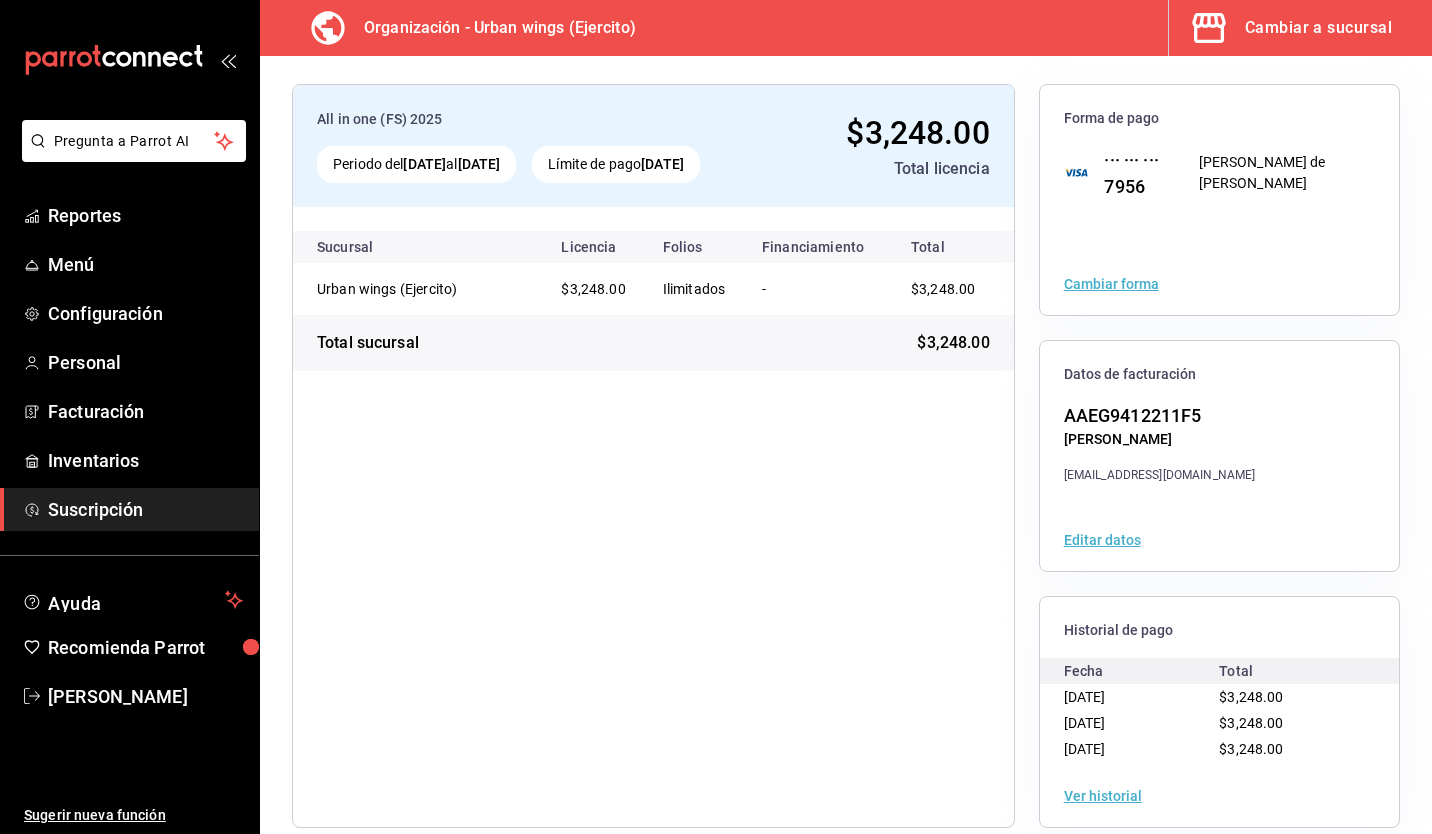scroll, scrollTop: 0, scrollLeft: 0, axis: both 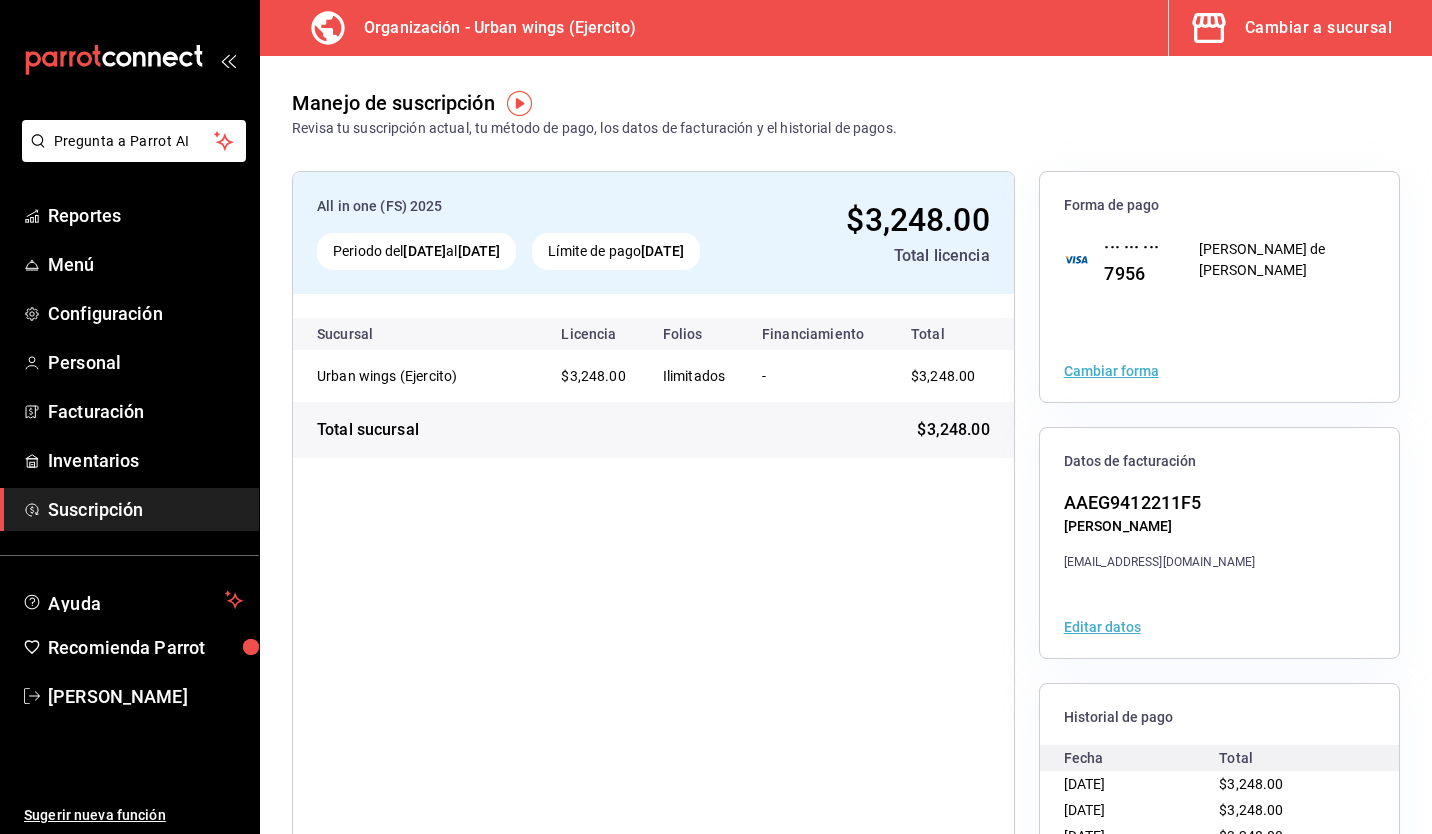 click on "Organización - Urban wings (Ejercito)" at bounding box center (492, 28) 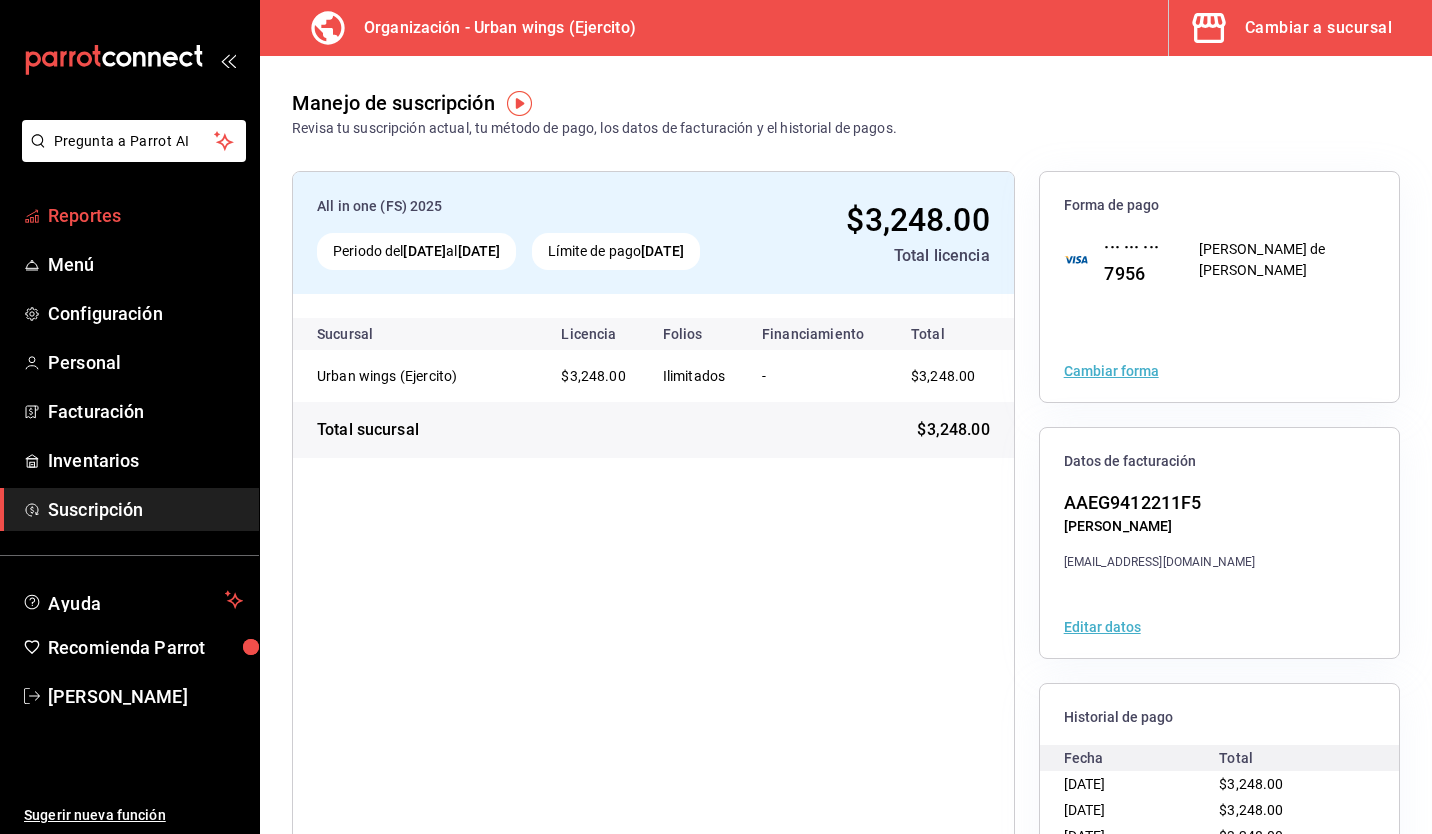 click on "Reportes" at bounding box center (145, 215) 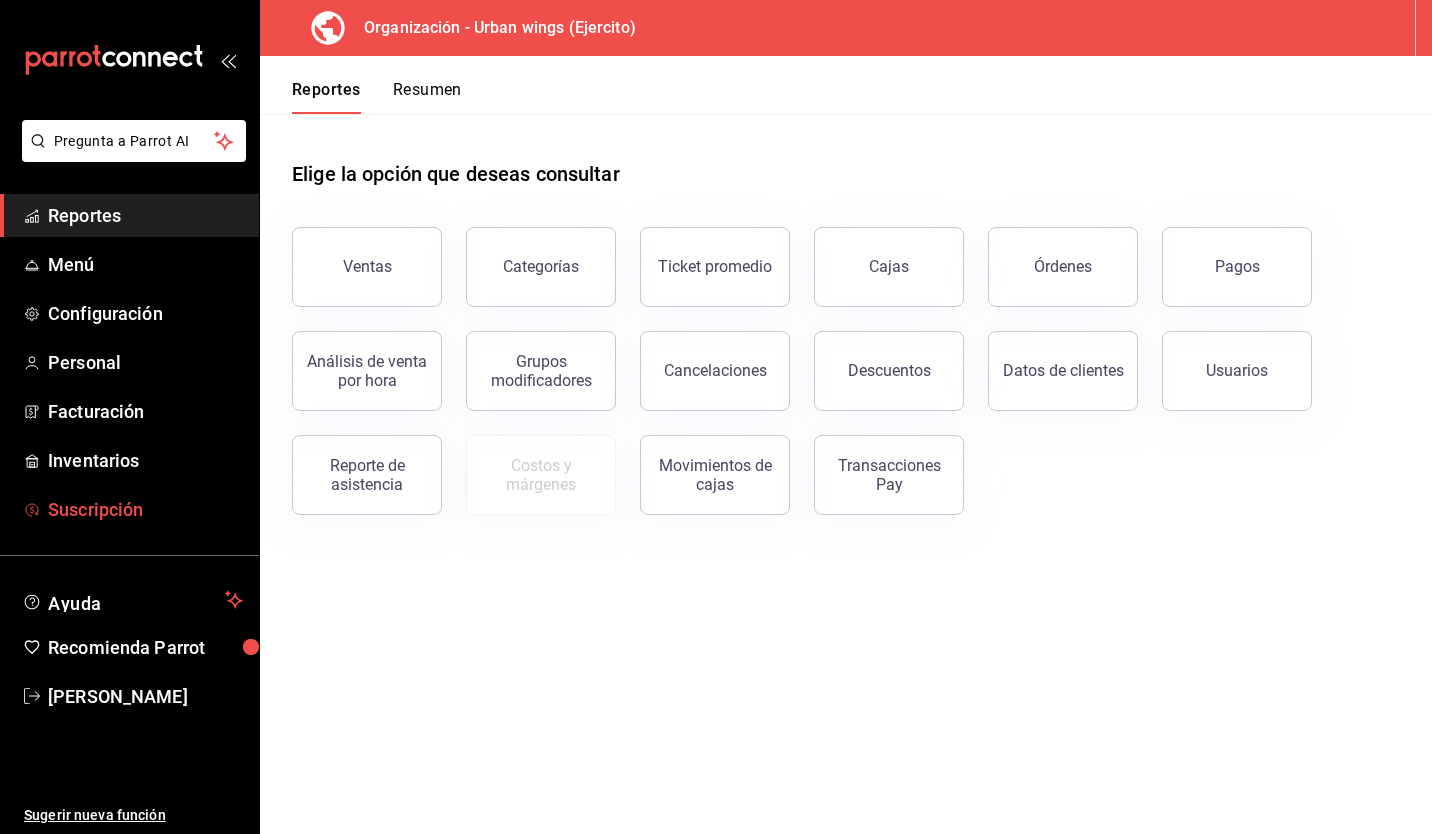 click on "Suscripción" at bounding box center [145, 509] 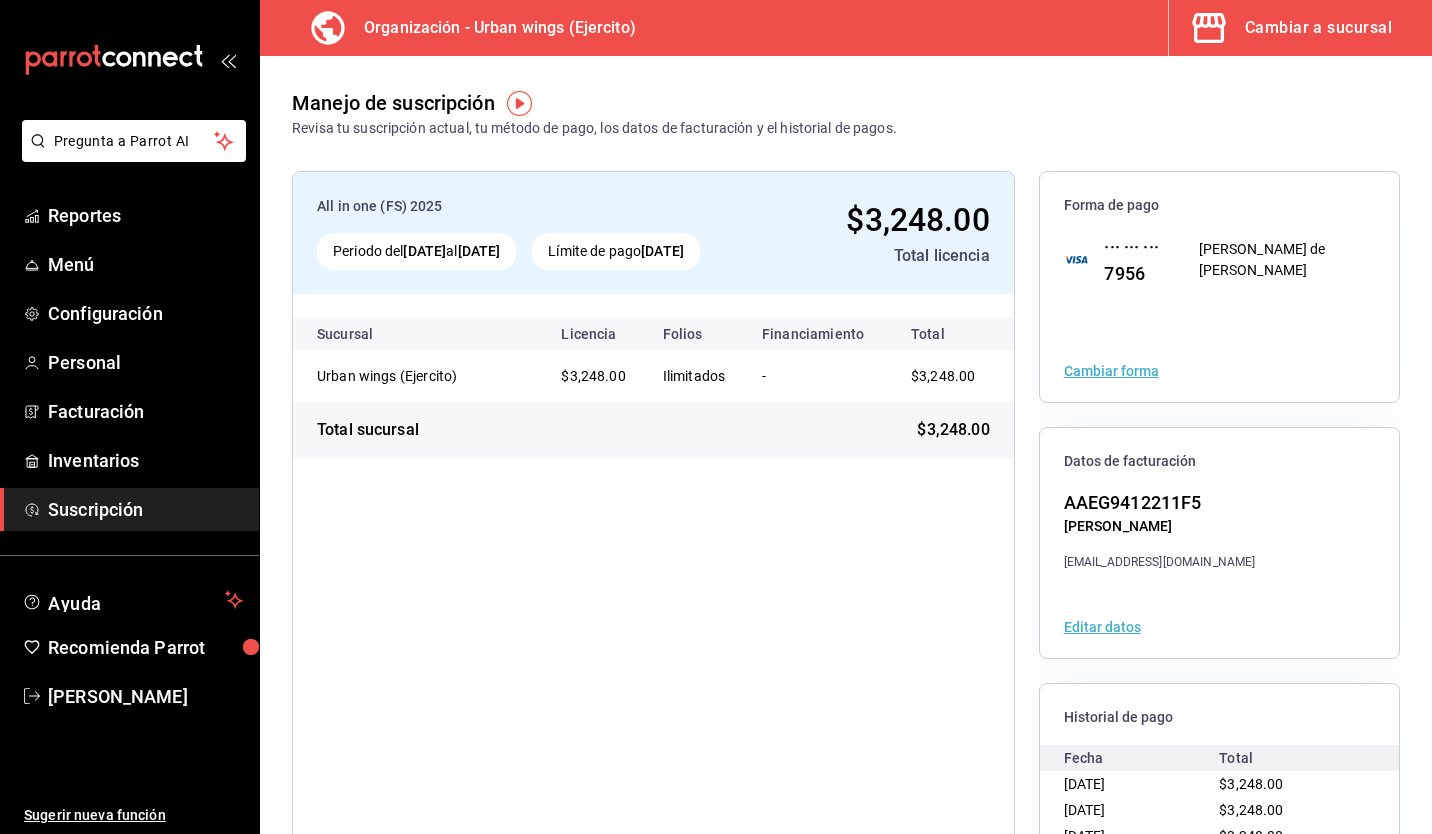 click on "Organización - Urban wings (Ejercito)" at bounding box center (492, 28) 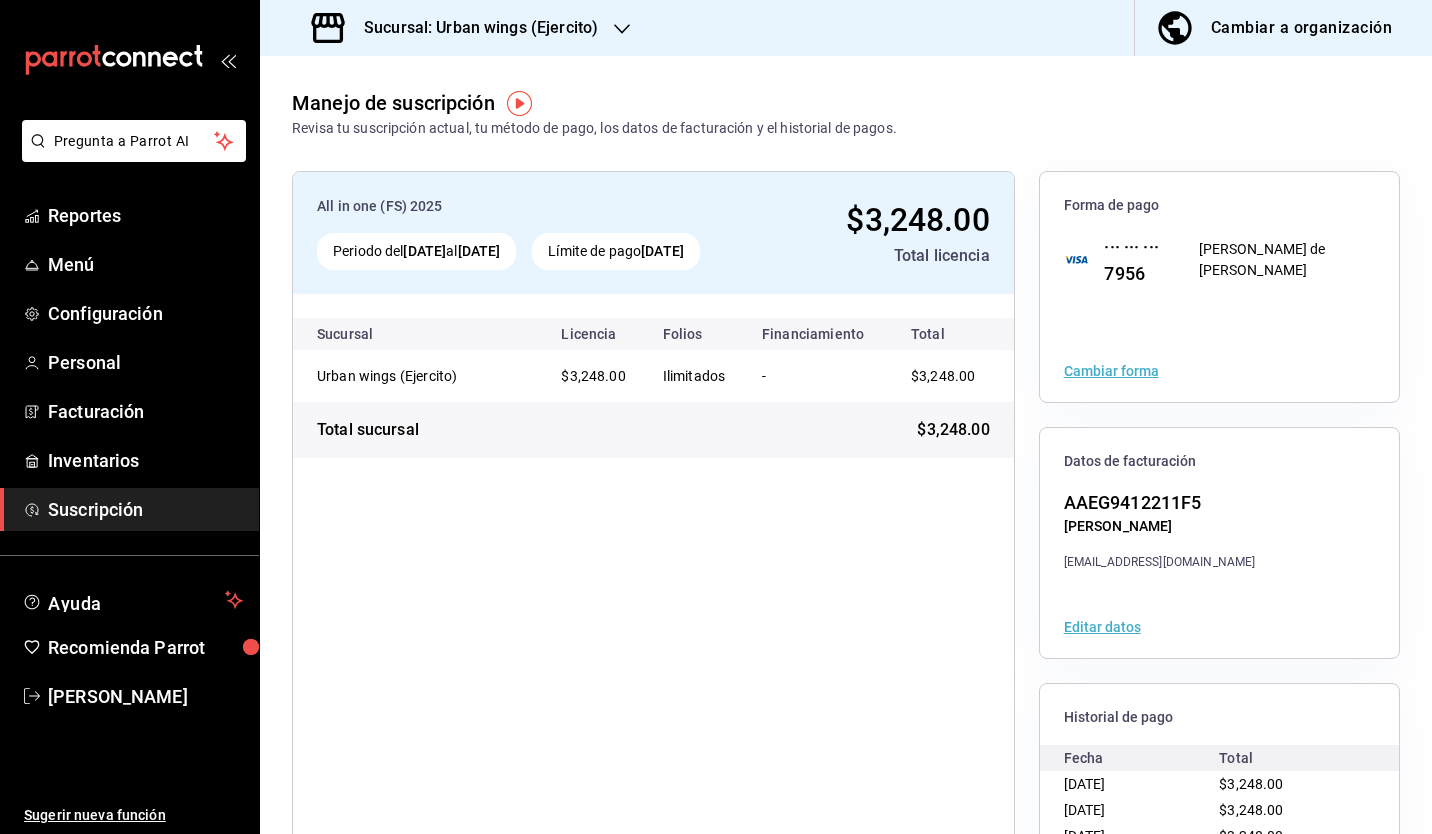 click on "Sucursal: Urban wings (Ejercito)" at bounding box center (457, 28) 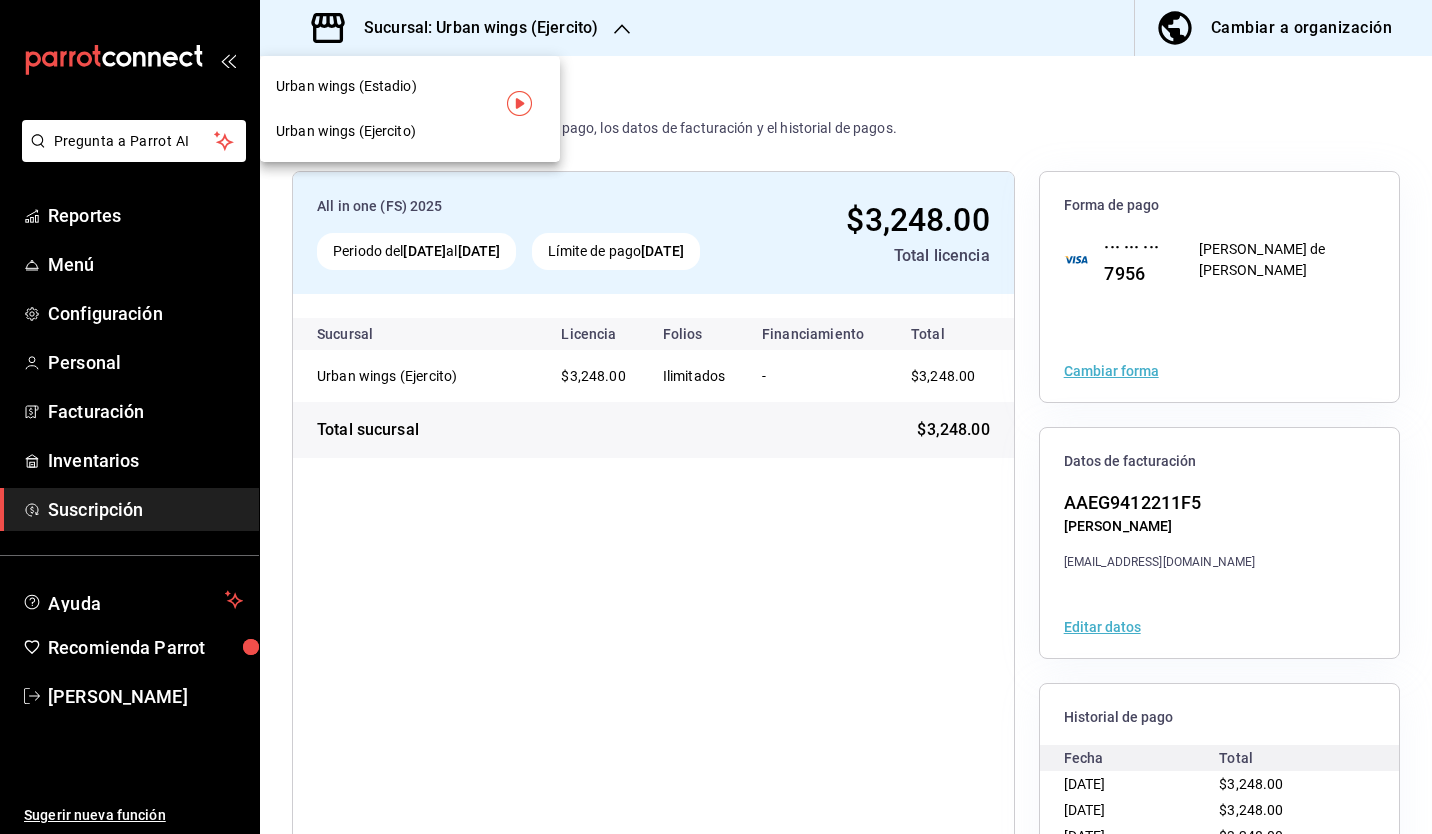 click on "Urban wings (Estadio)" at bounding box center (410, 86) 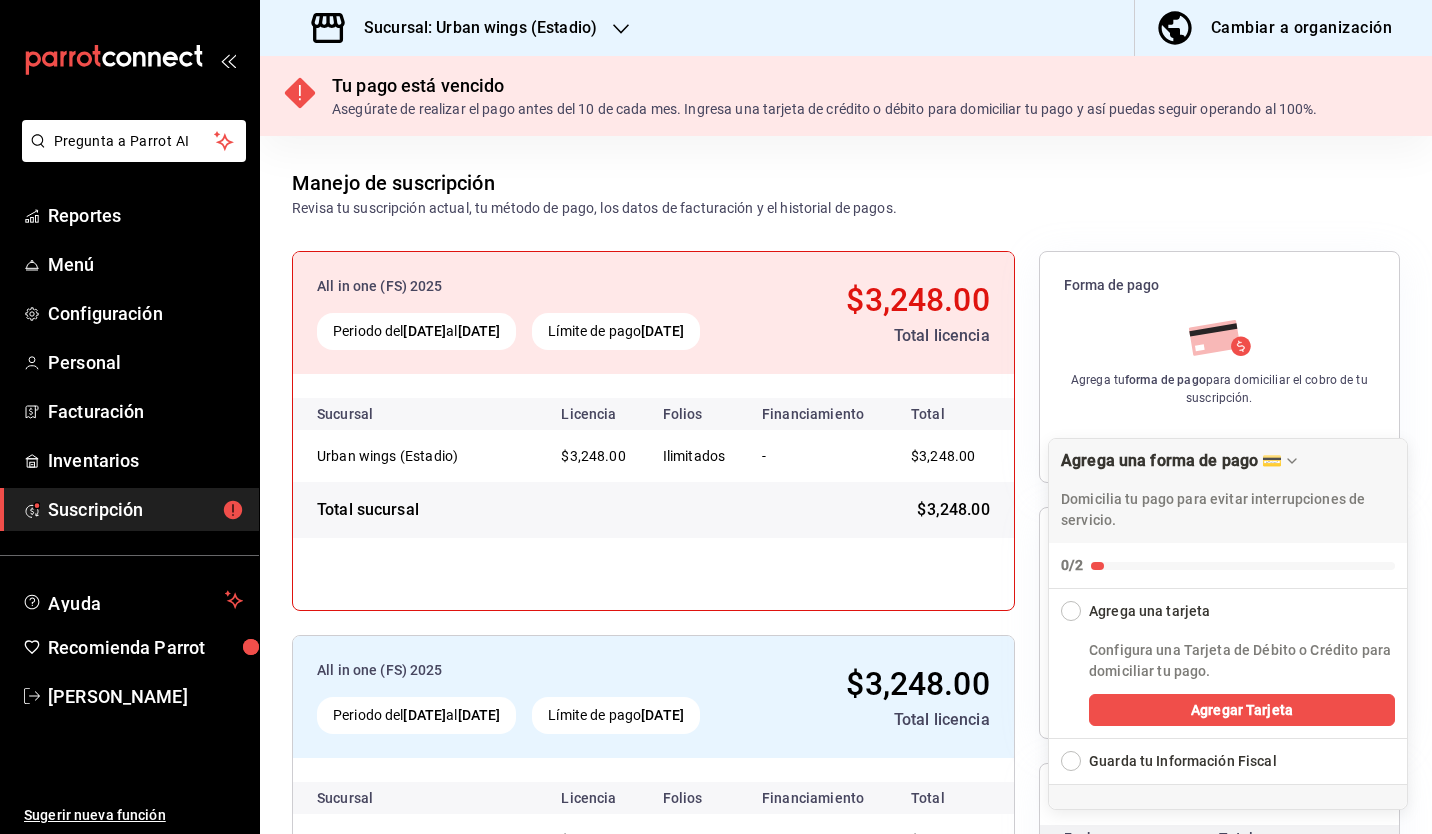scroll, scrollTop: 152, scrollLeft: 0, axis: vertical 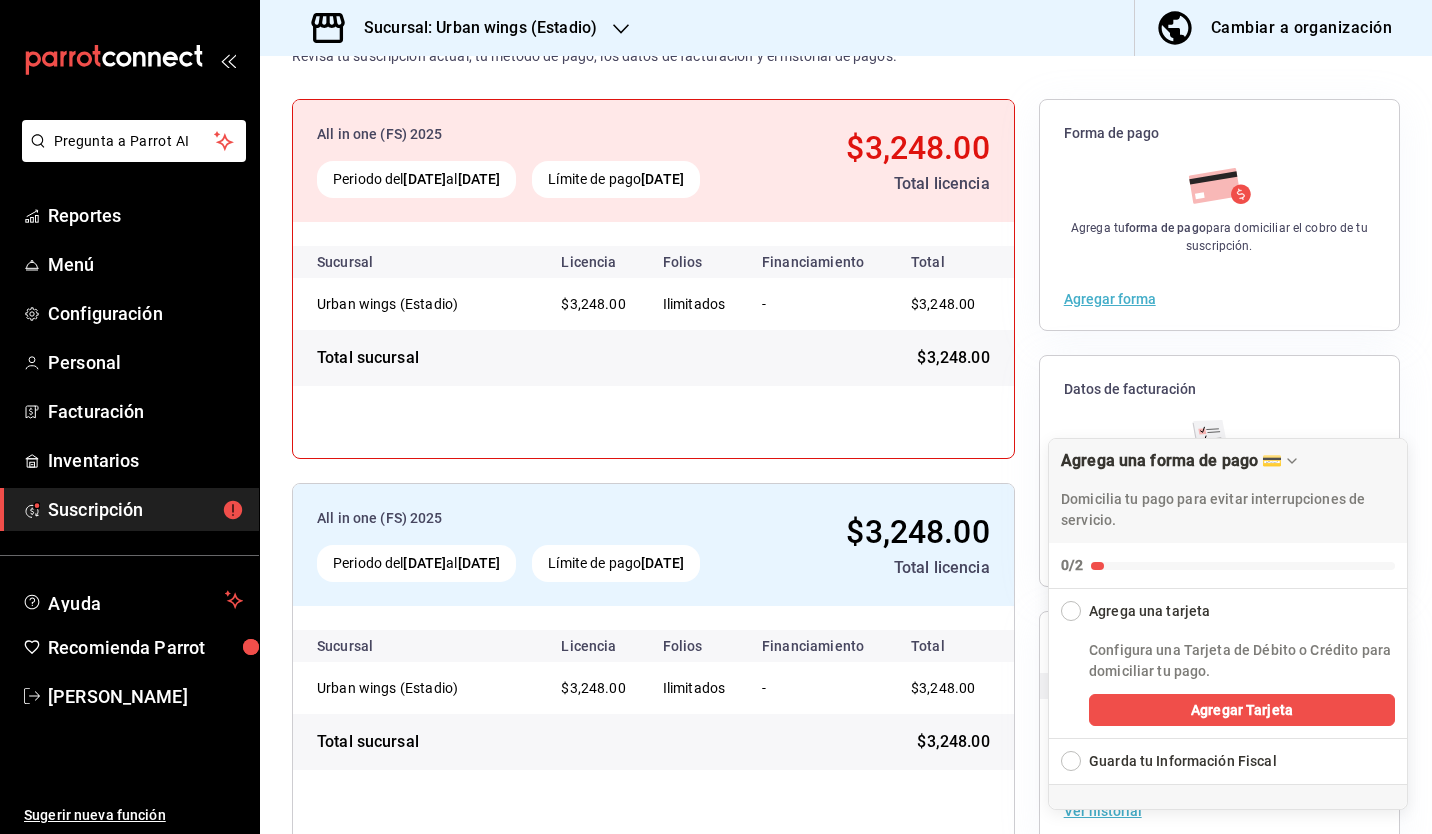click on "Agregar forma" at bounding box center [1110, 299] 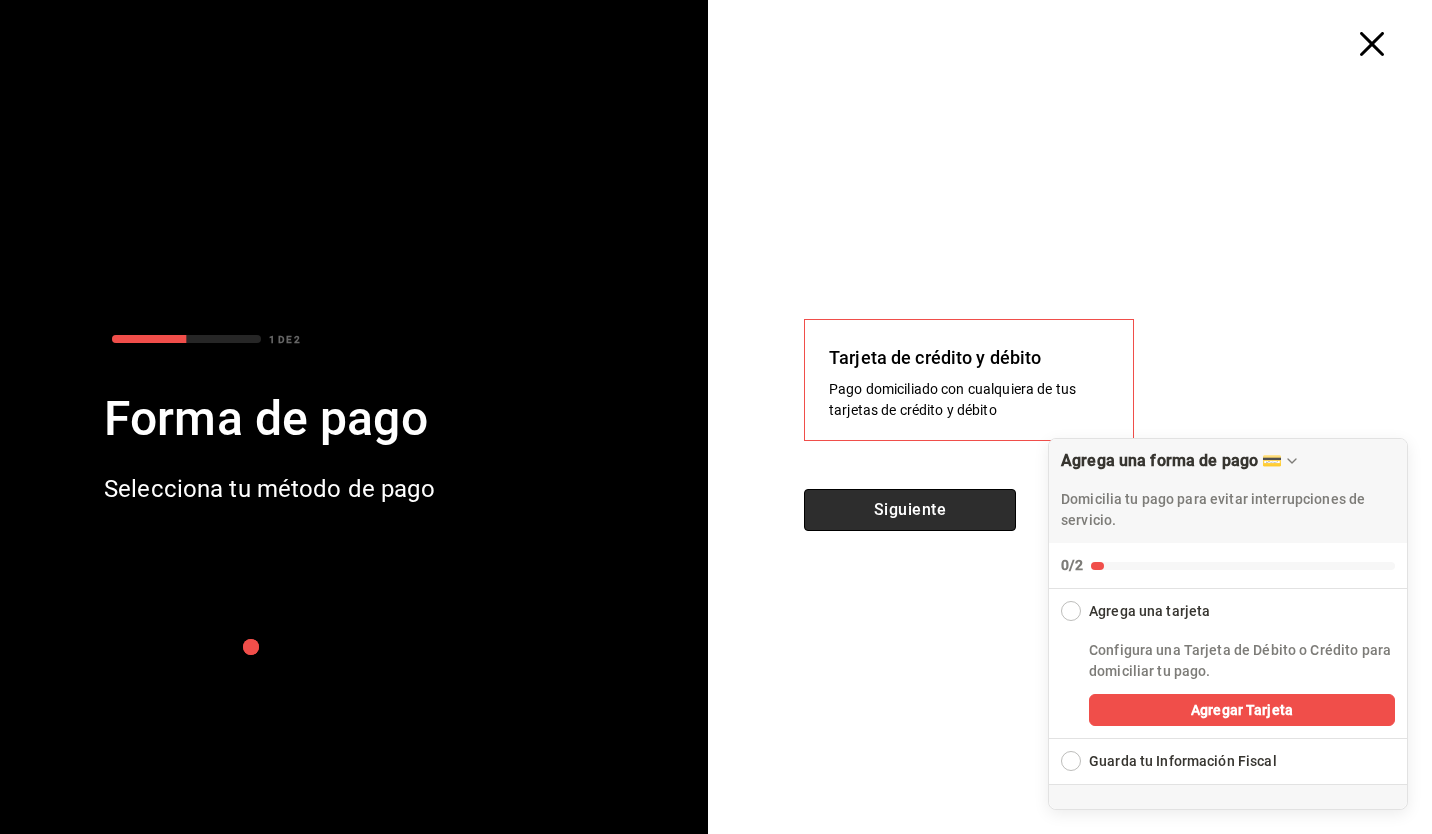 click on "Siguiente" at bounding box center [910, 510] 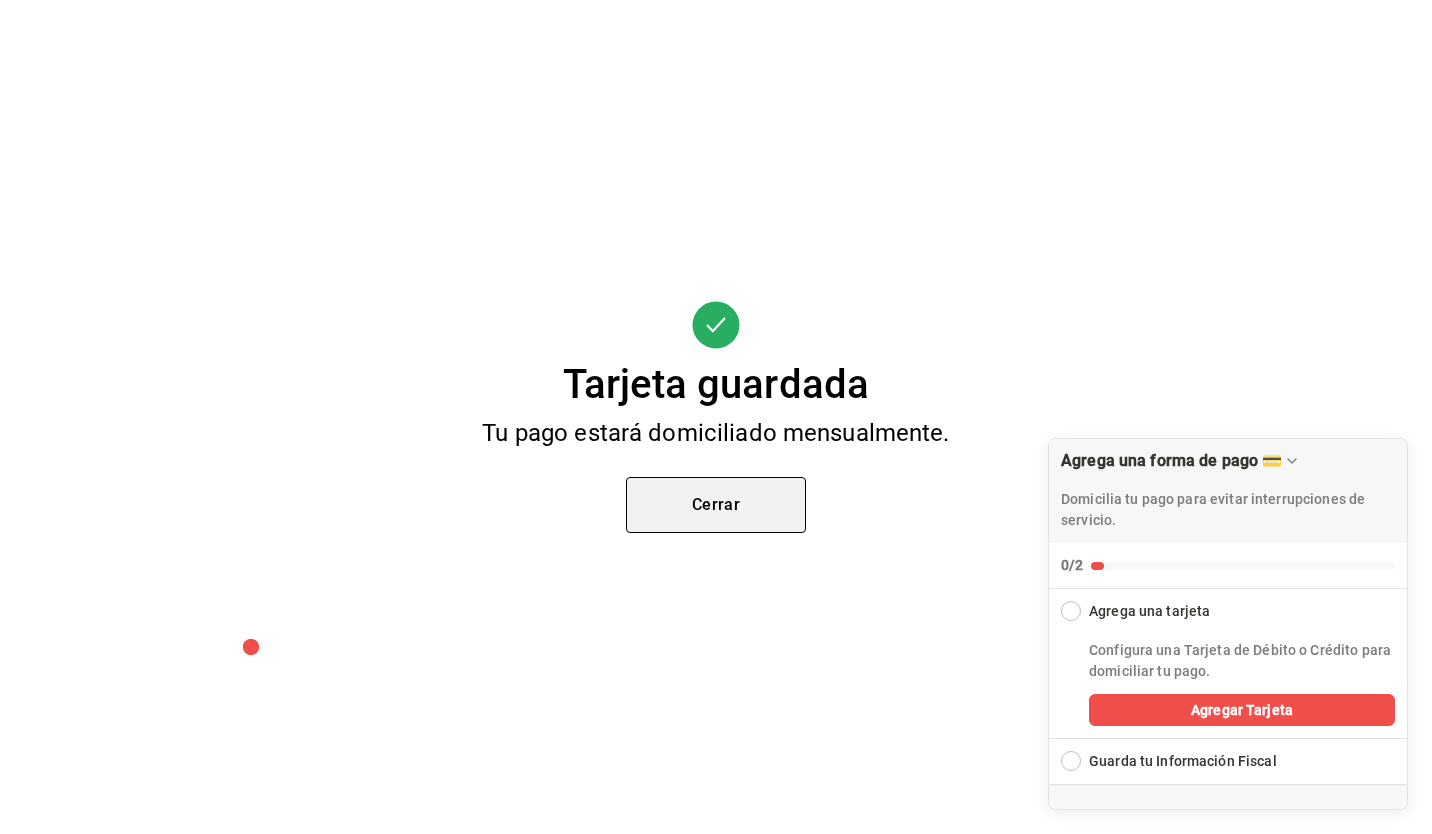 click on "Cerrar" at bounding box center (716, 505) 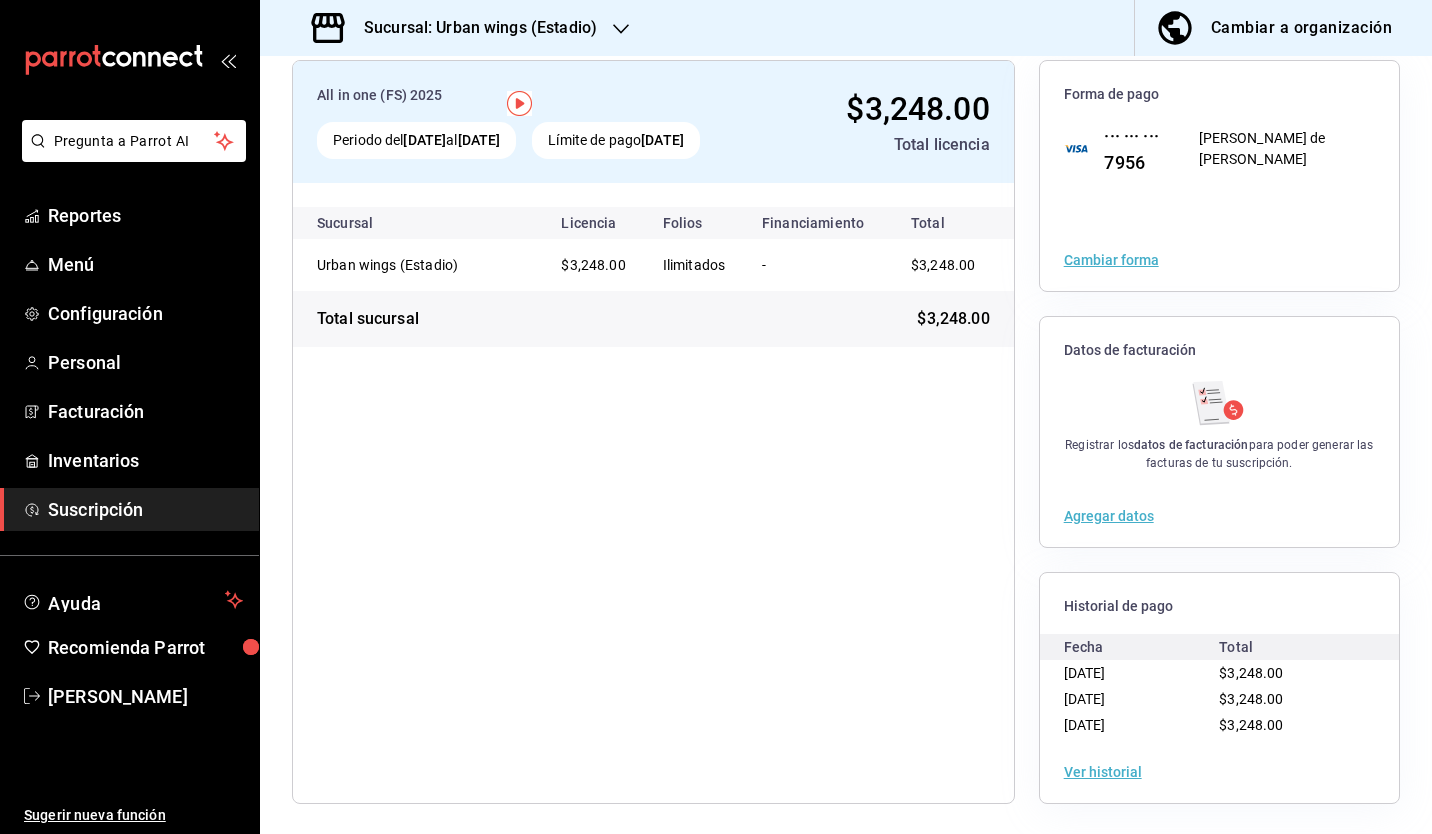 scroll, scrollTop: 0, scrollLeft: 0, axis: both 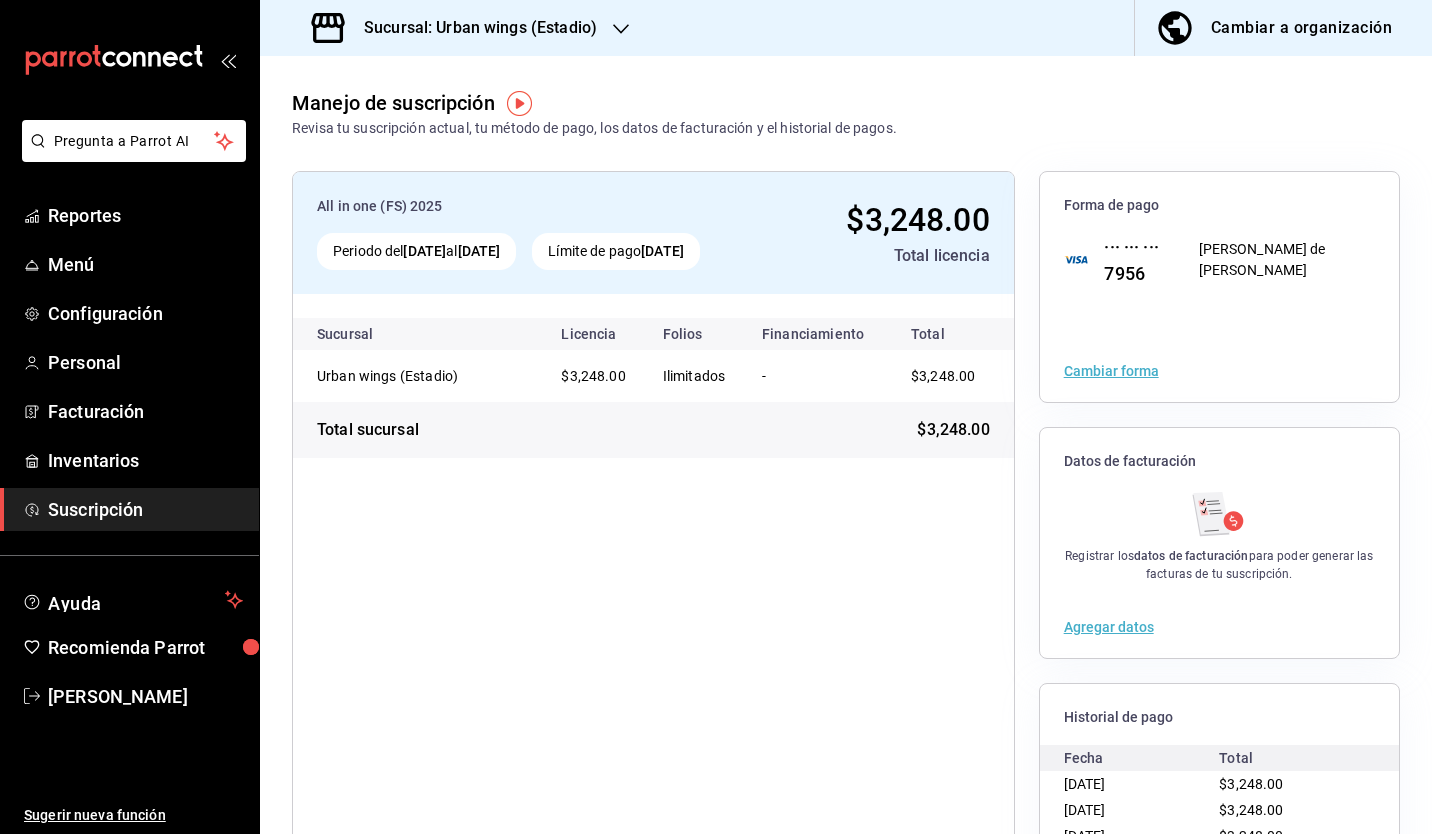click on "Sucursal: Urban wings (Estadio)" at bounding box center (472, 28) 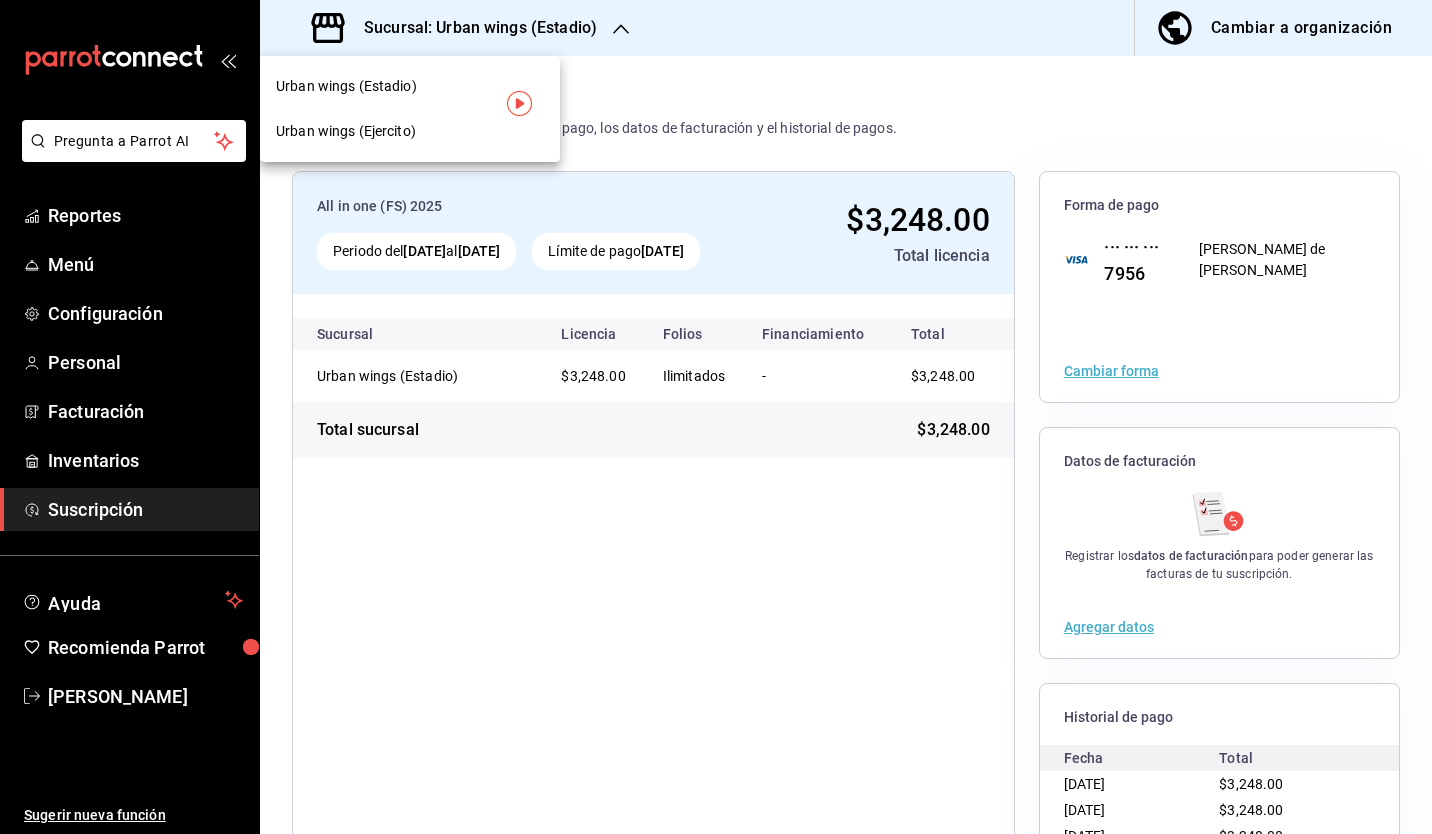 click on "Urban wings (Ejercito)" at bounding box center (410, 131) 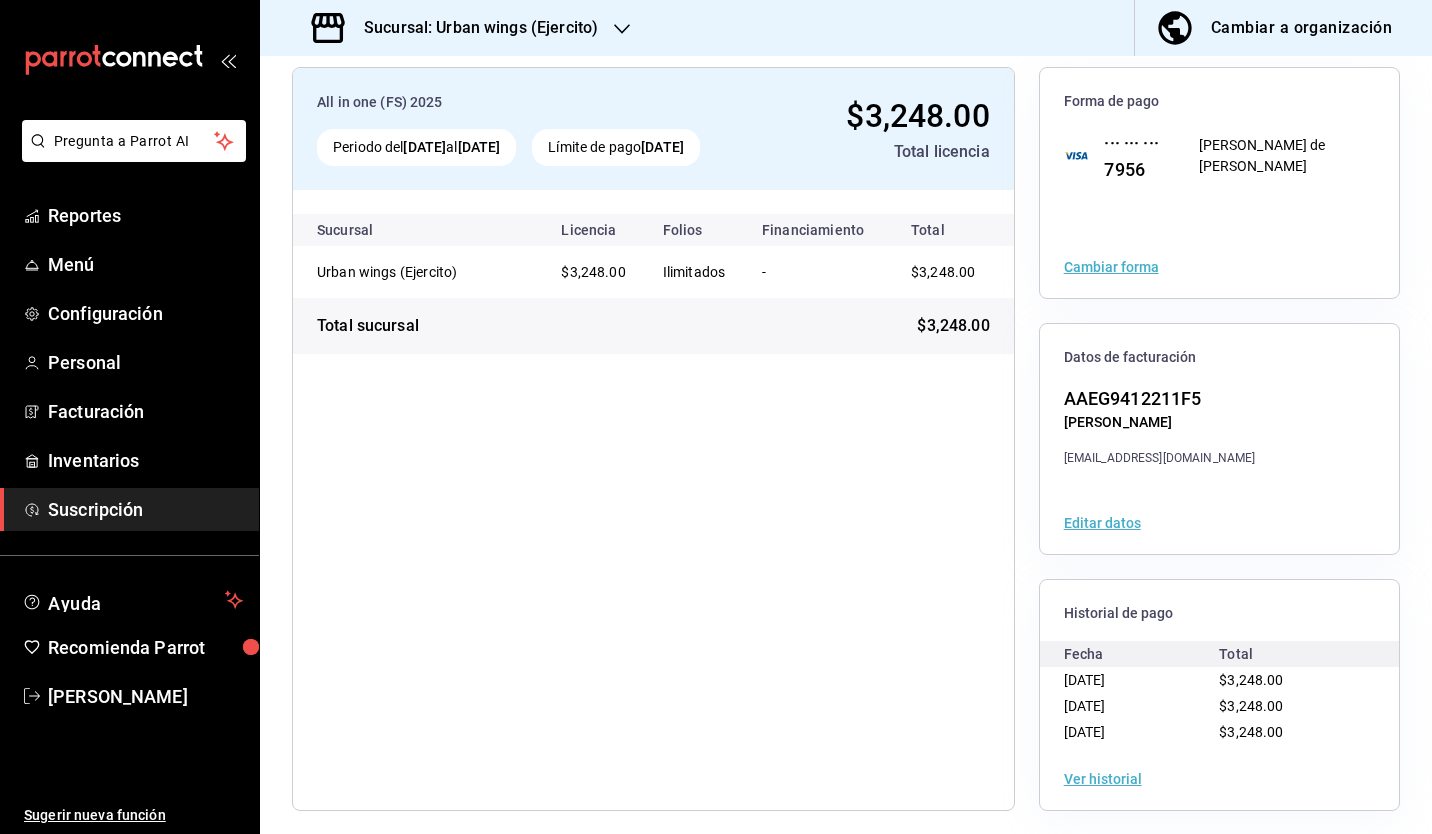 scroll, scrollTop: 0, scrollLeft: 0, axis: both 